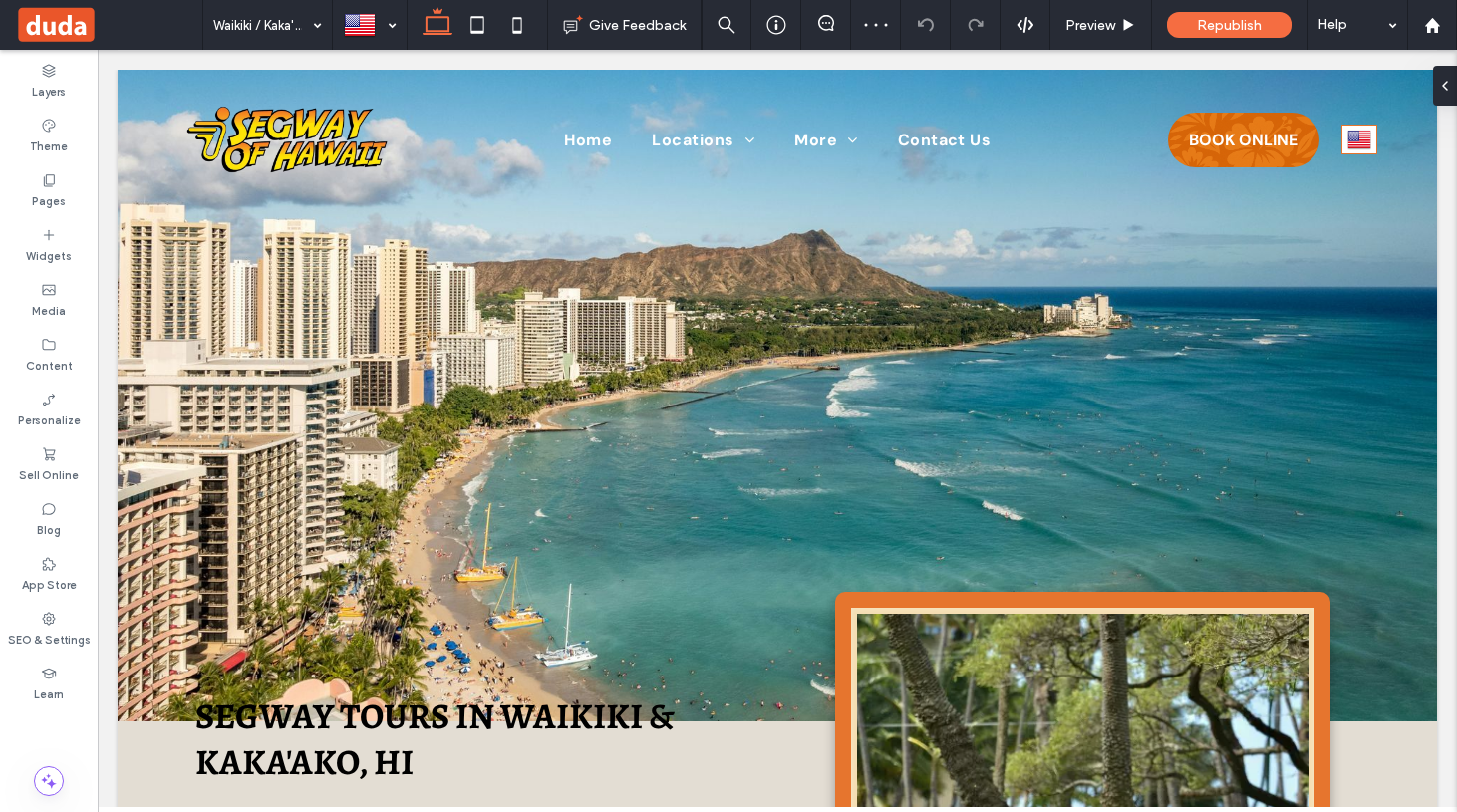 scroll, scrollTop: 59, scrollLeft: 0, axis: vertical 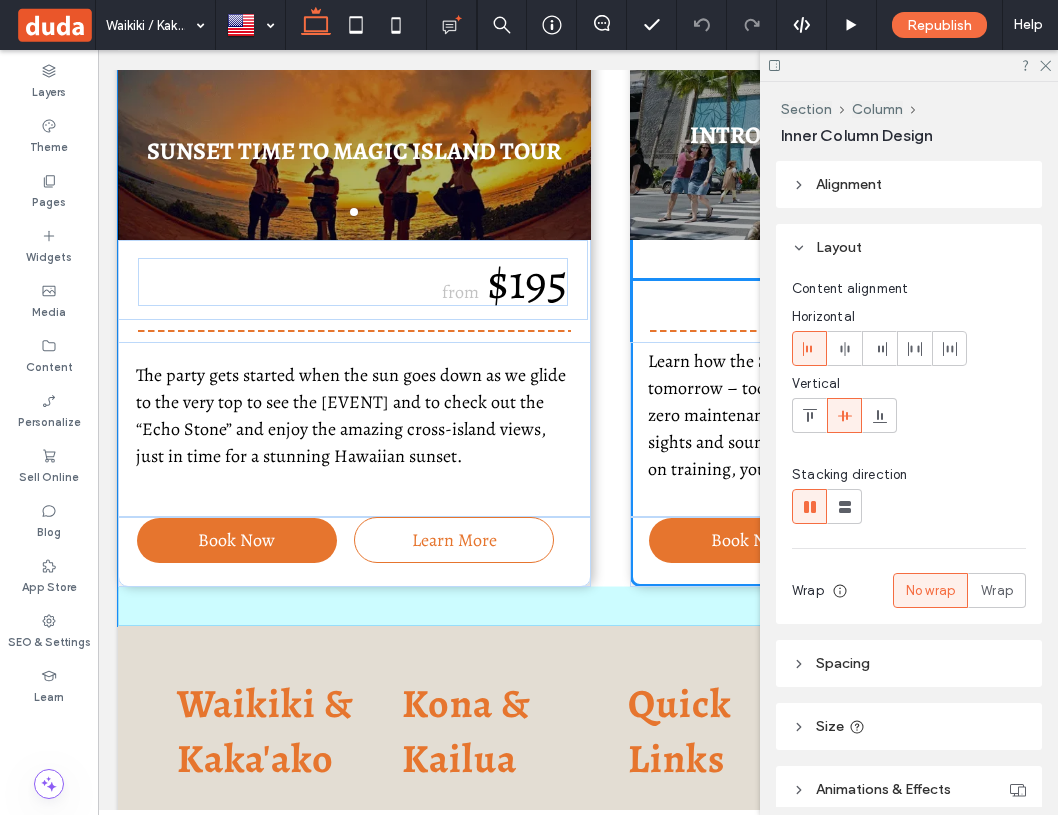 drag, startPoint x: 1047, startPoint y: 260, endPoint x: 1436, endPoint y: 257, distance: 389.01157 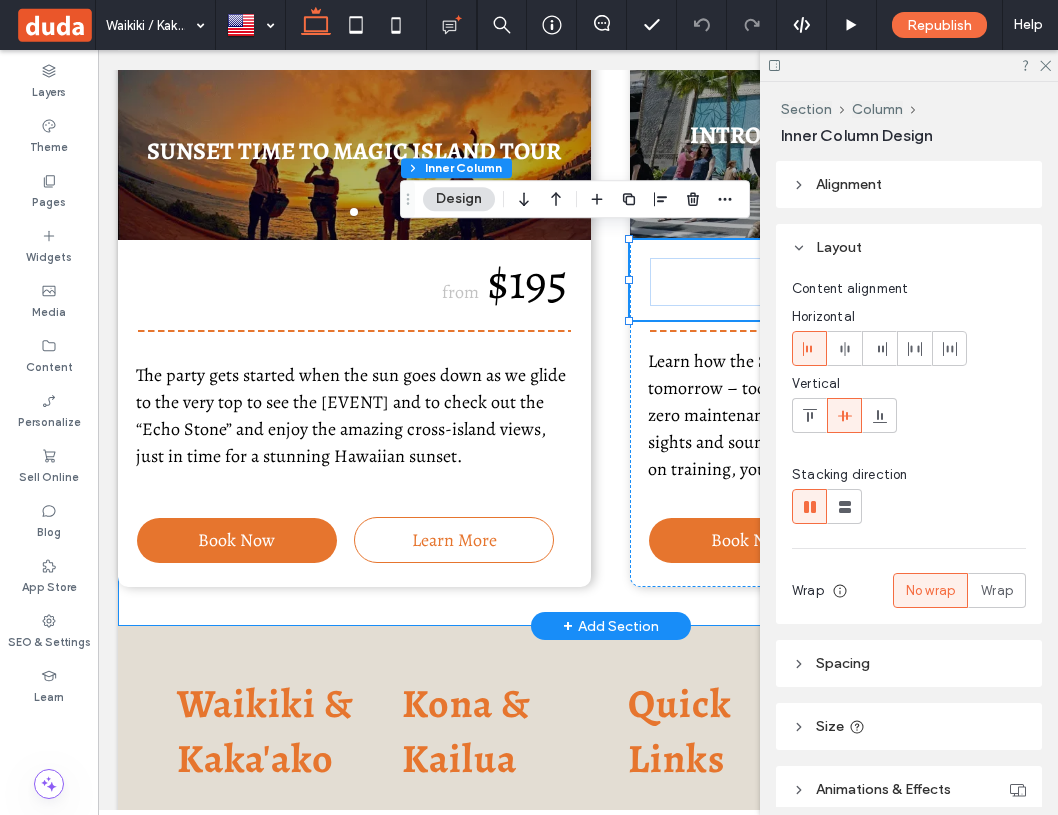 click on "2 Hours
AGES 10+
waikiki
Sunset Time to Magic Island Tour a a a a
from
$195
The party gets started when the sun goes down as we glide to the very top to see the Ehime Maru Memorial and to check out the “Echo Stone” and enjoy the amazing cross-island views, just in time for a stunning Hawaiian sunset.
Book Now
Learn More
1 Hour
AGES 10+
Kaka'ako
Introduction Tour to Magic Island Tour a a a a
from
$149
﻿
Book Now
Learn More" at bounding box center (610, 287) 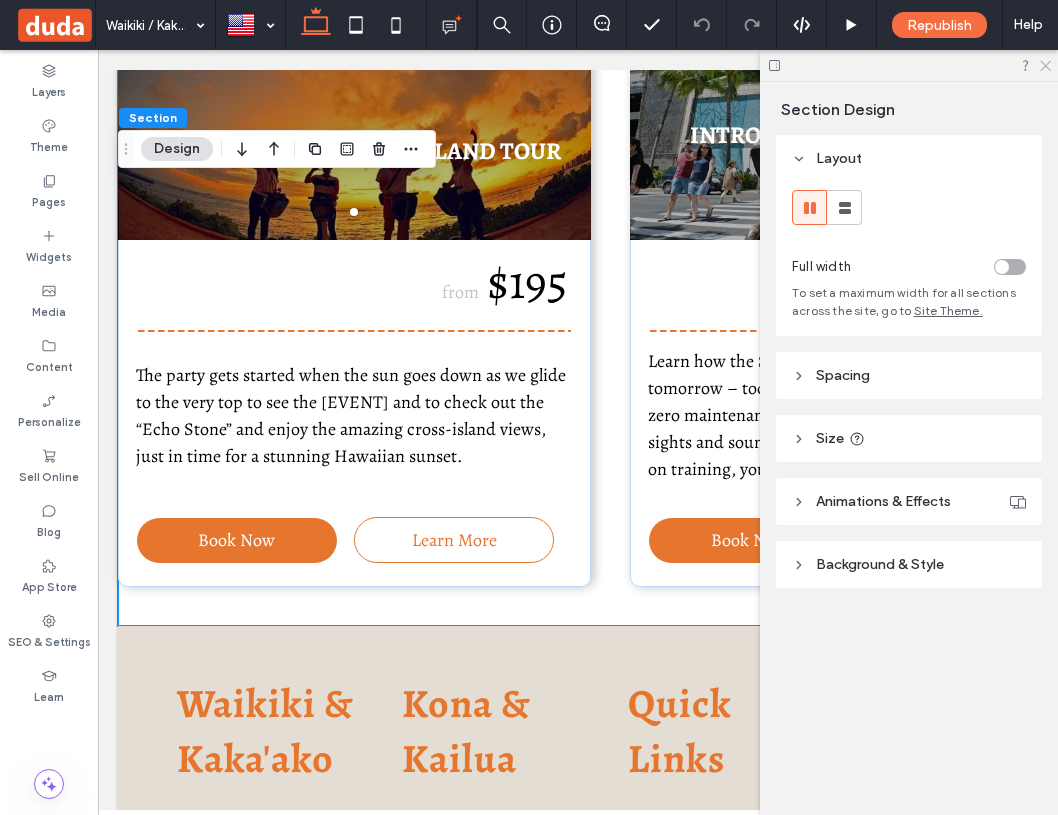 click 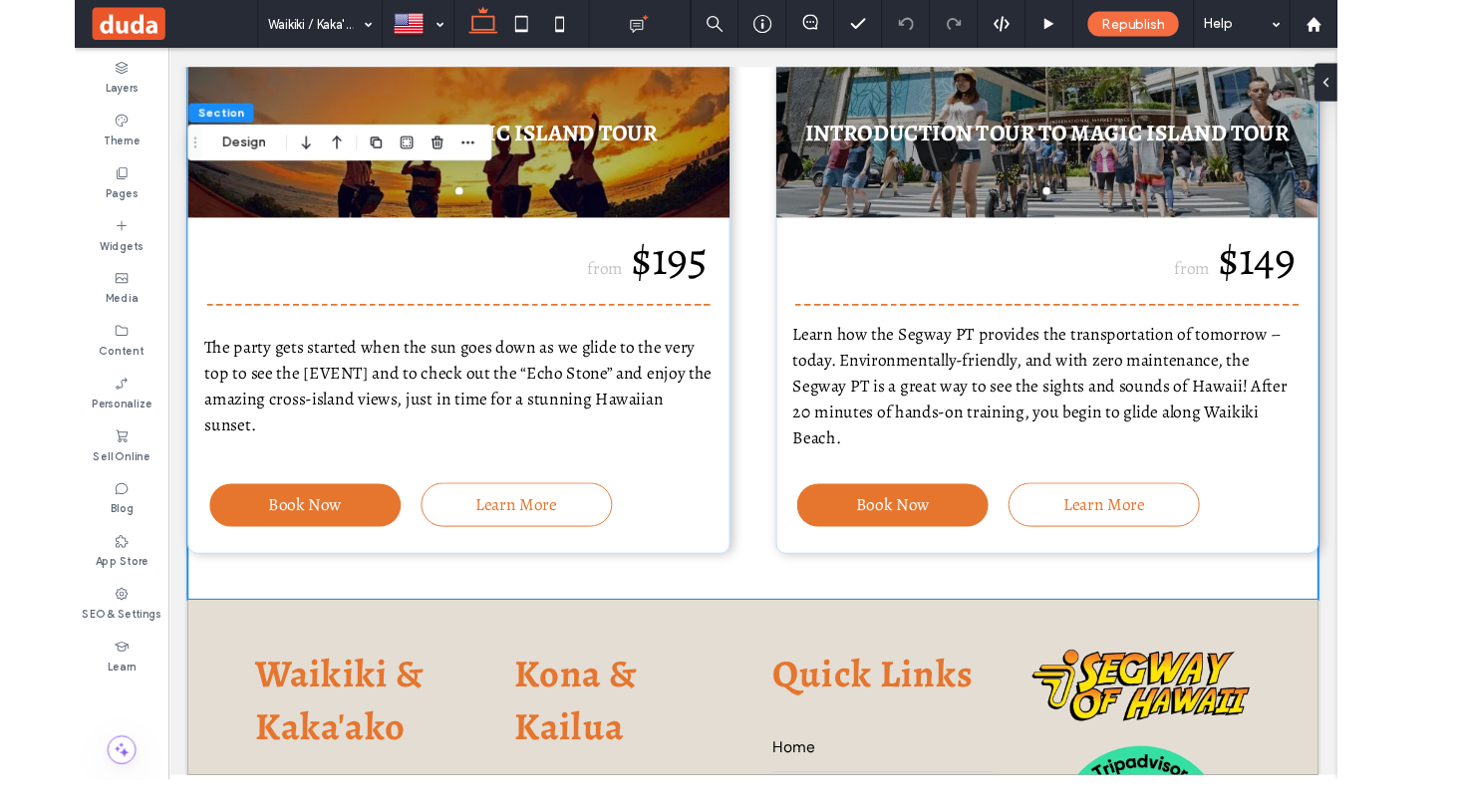 scroll, scrollTop: 2679, scrollLeft: 0, axis: vertical 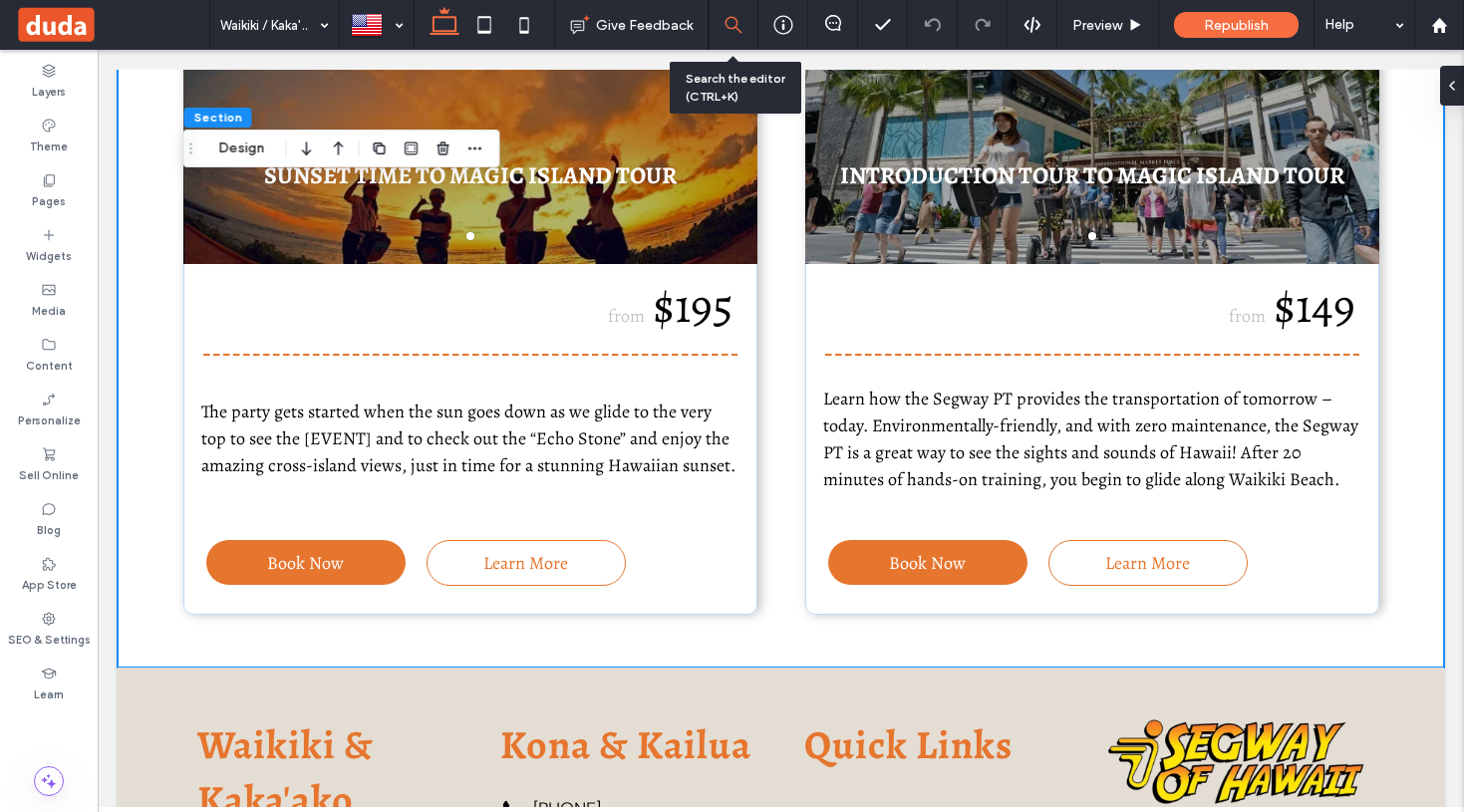 click 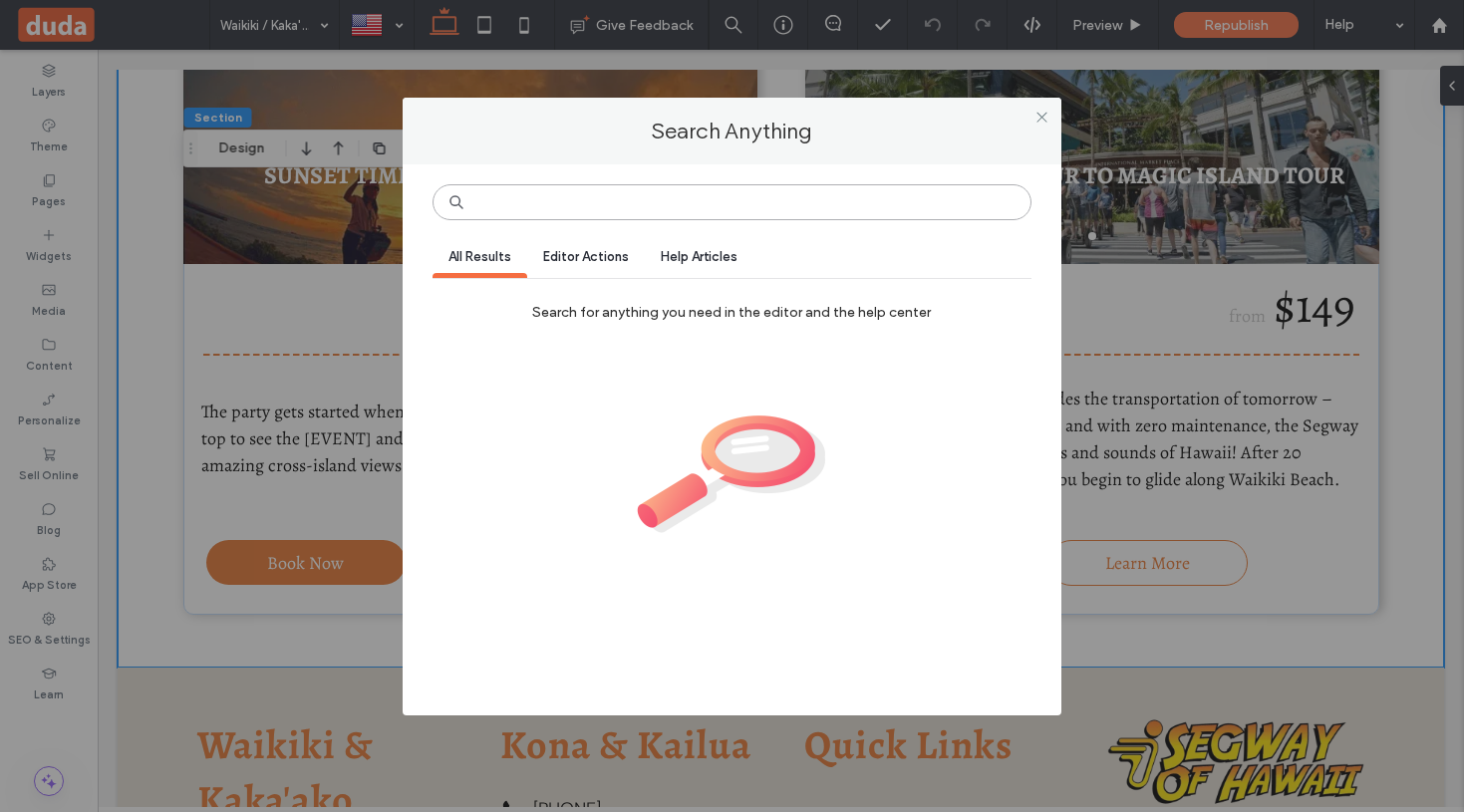 click at bounding box center (732, 202) 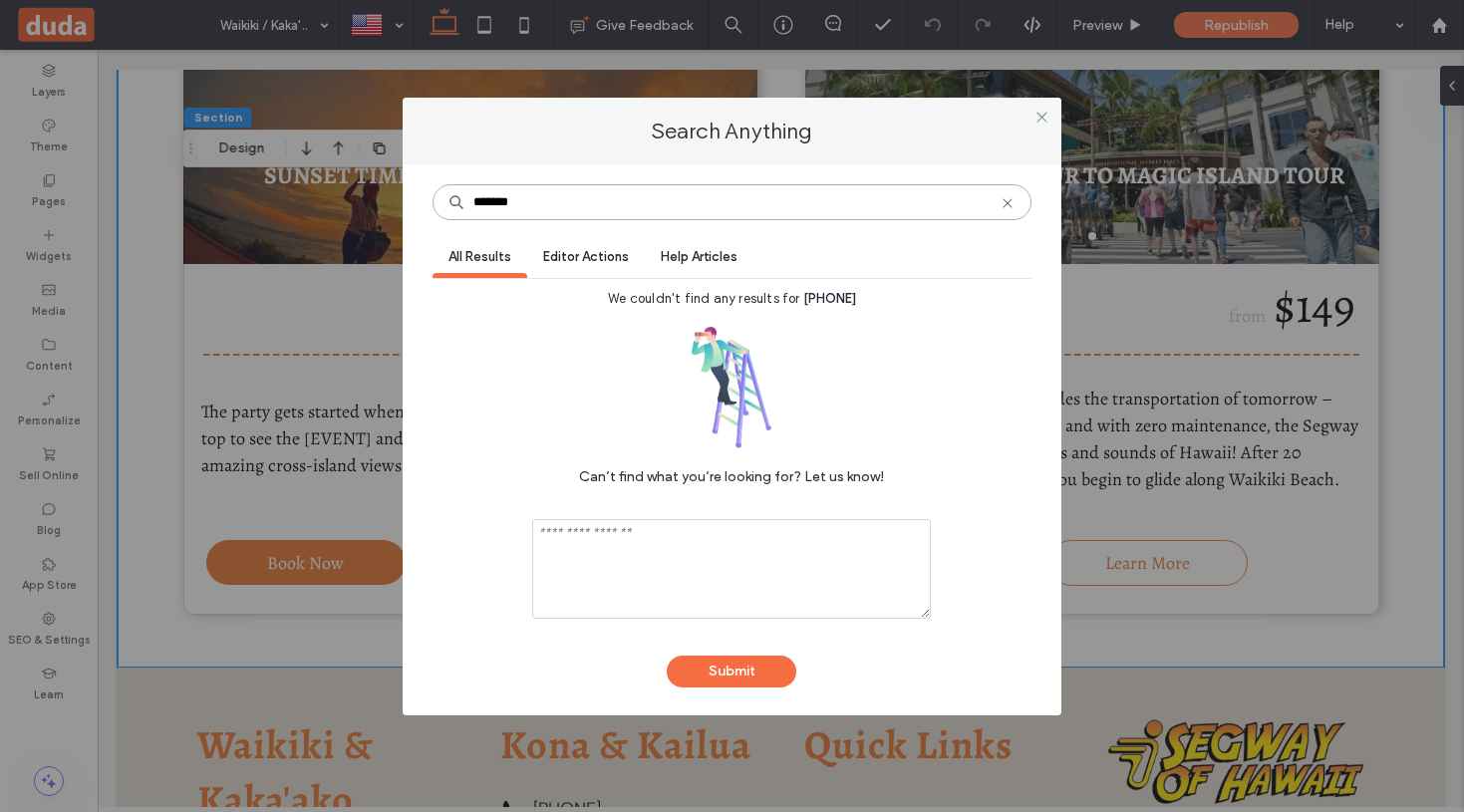 click on "*******" at bounding box center [732, 202] 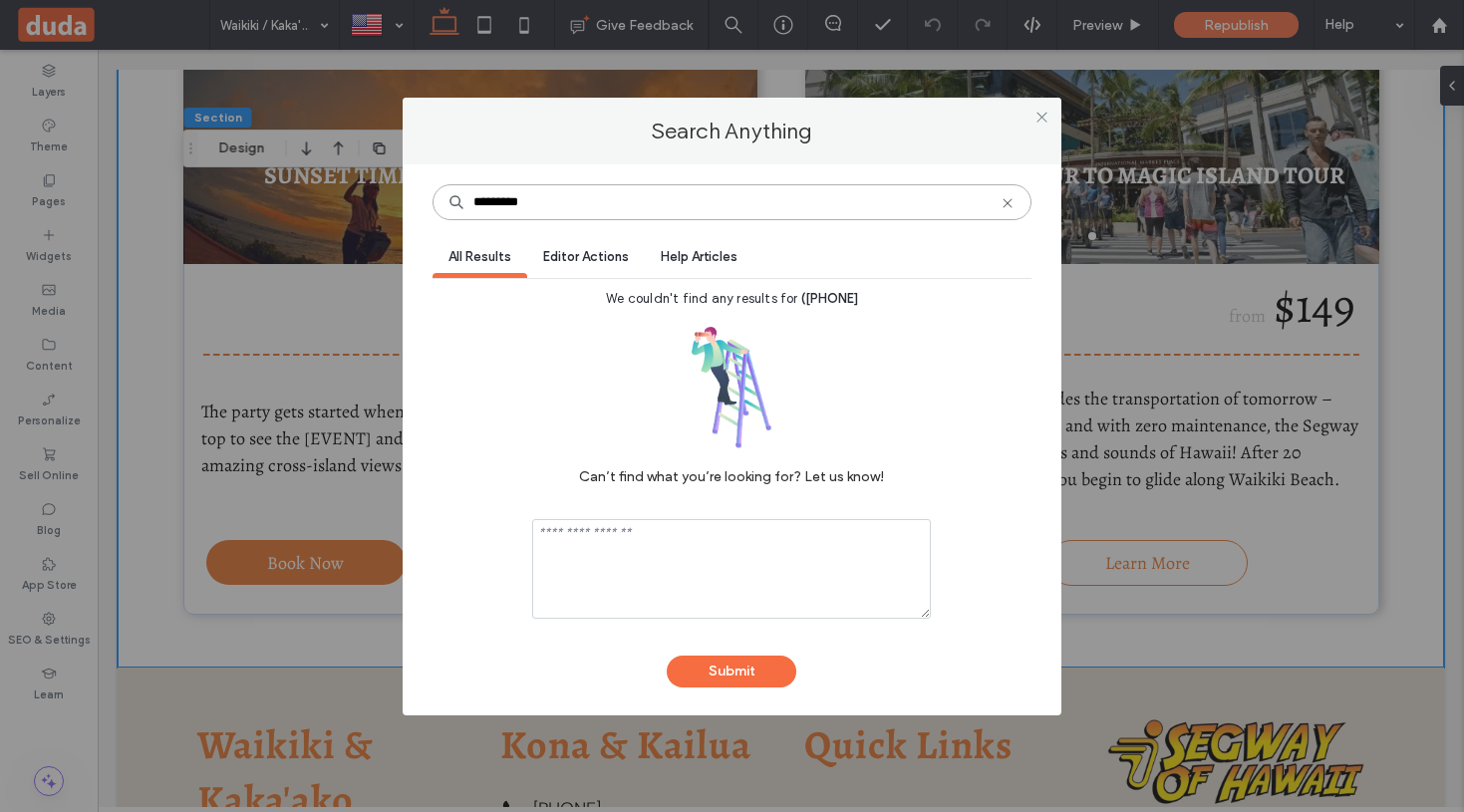 click on "*********" at bounding box center [732, 202] 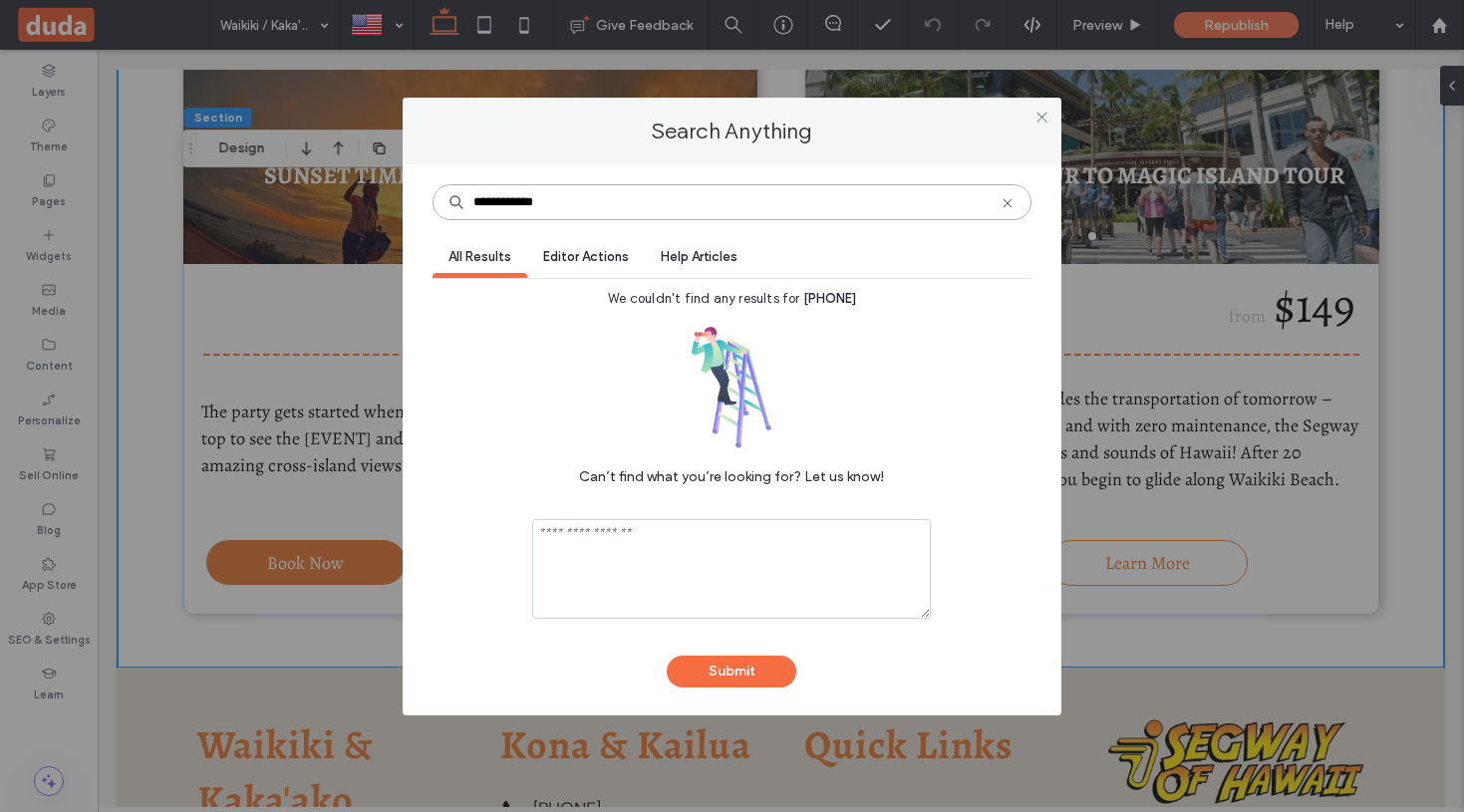 click on "**********" at bounding box center (732, 202) 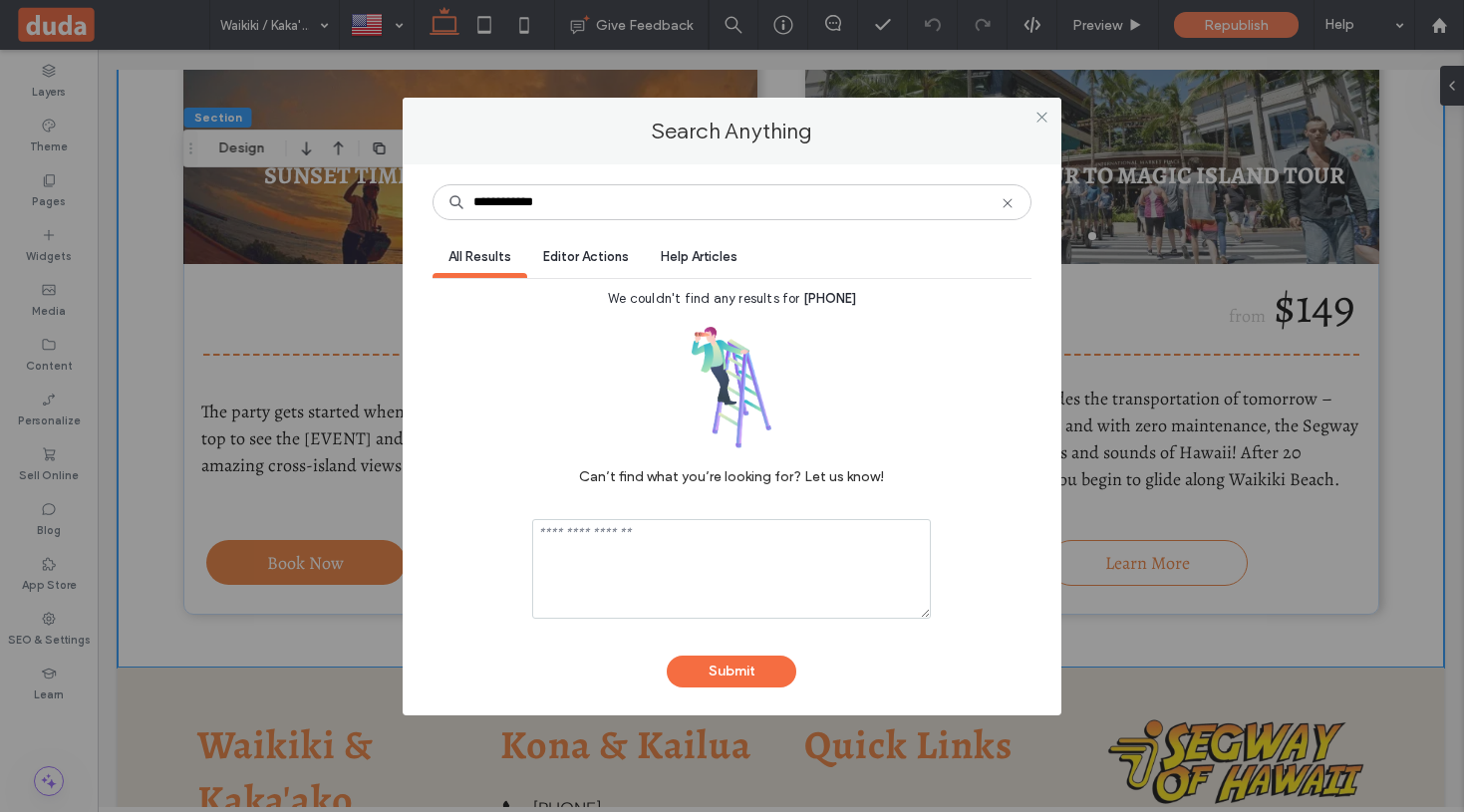 click on "**********" at bounding box center [732, 406] 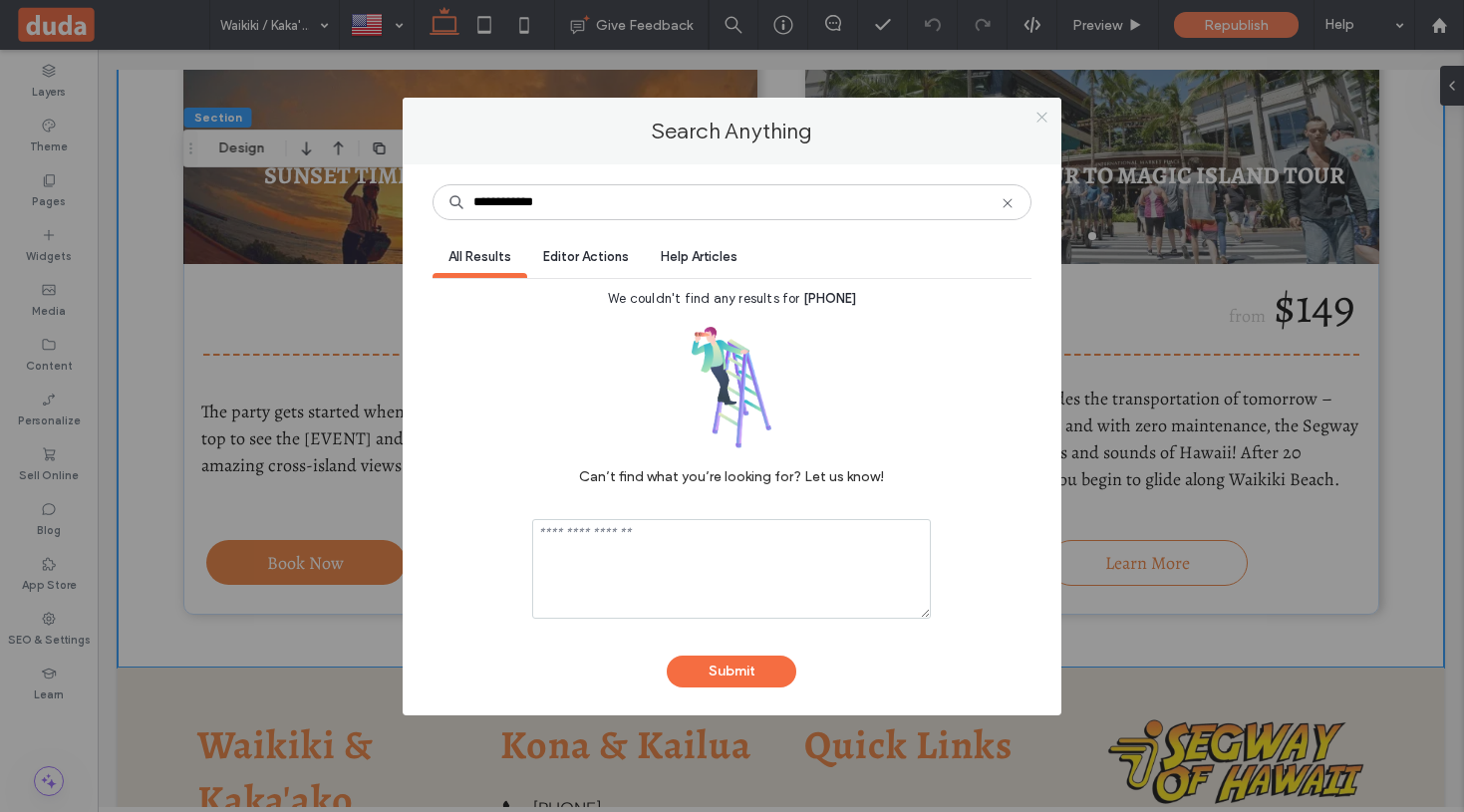 click 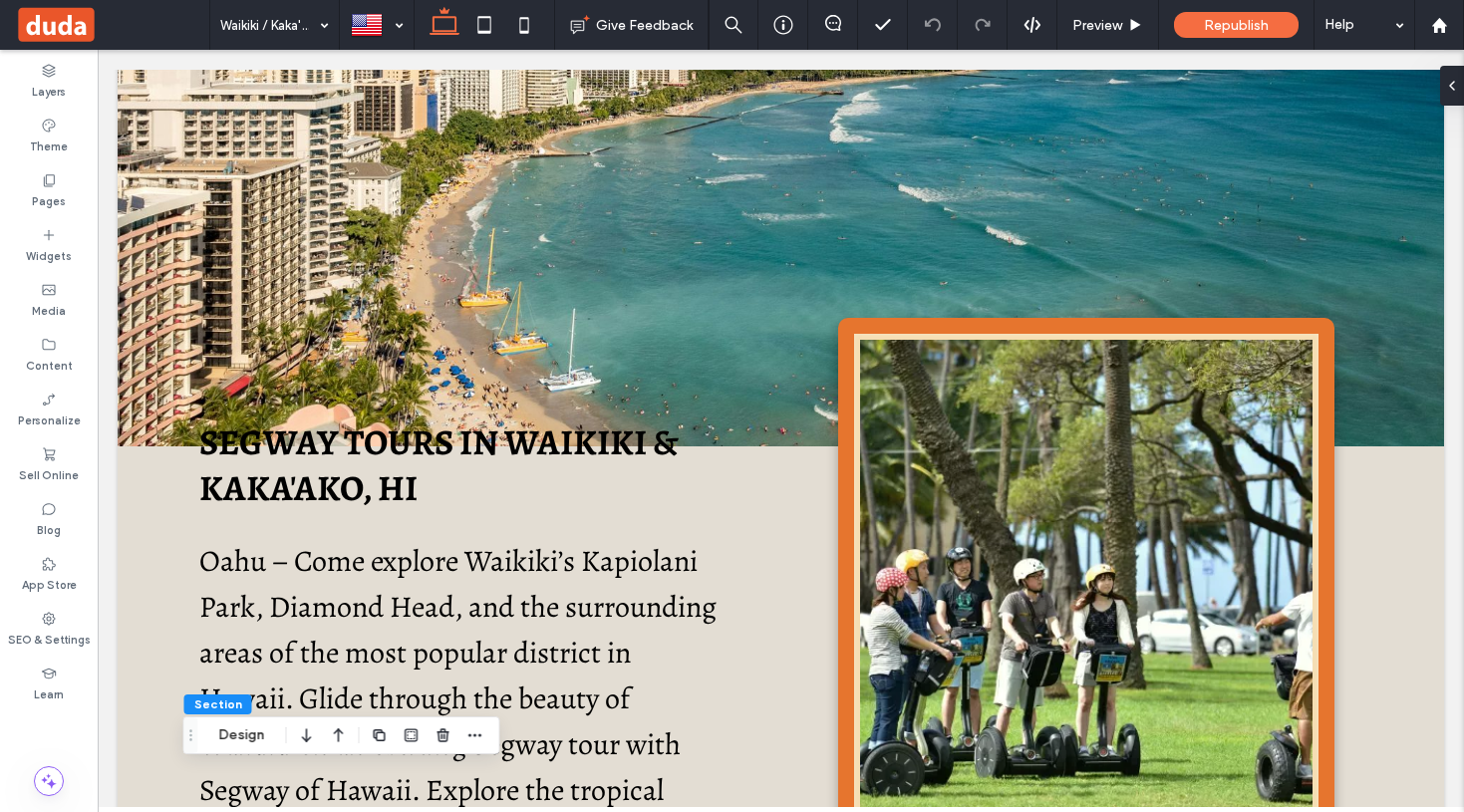 scroll, scrollTop: 0, scrollLeft: 0, axis: both 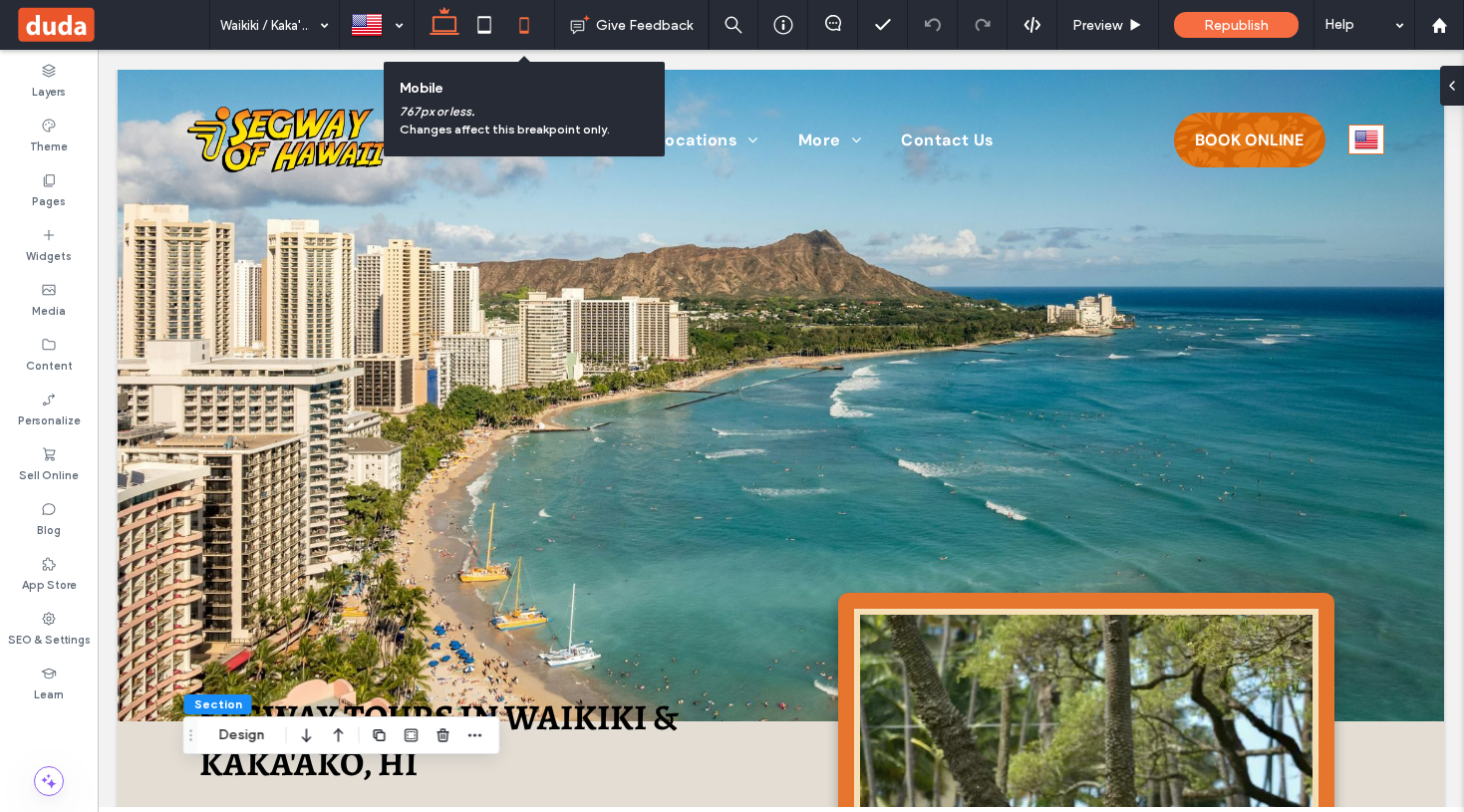 click 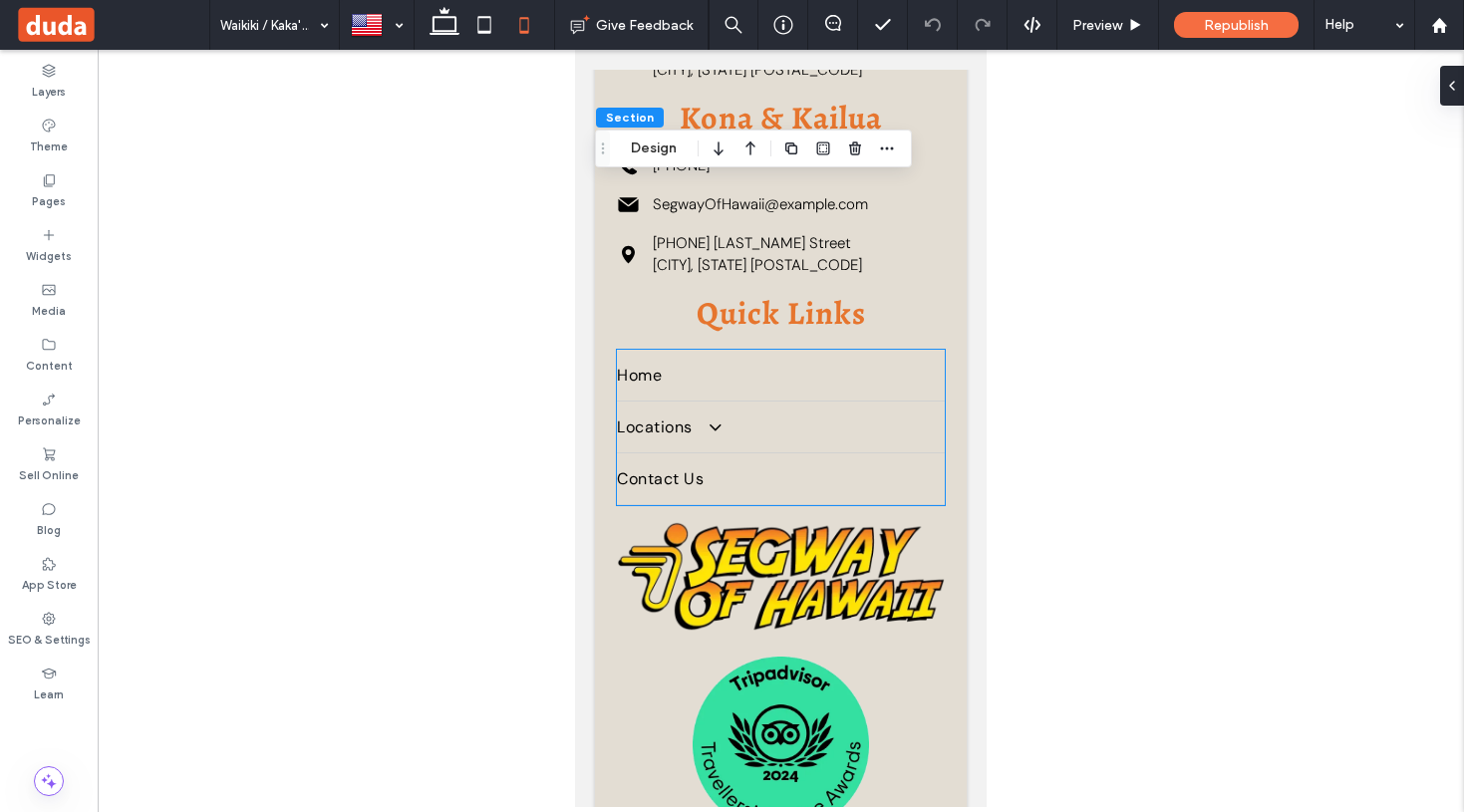 scroll, scrollTop: 4860, scrollLeft: 0, axis: vertical 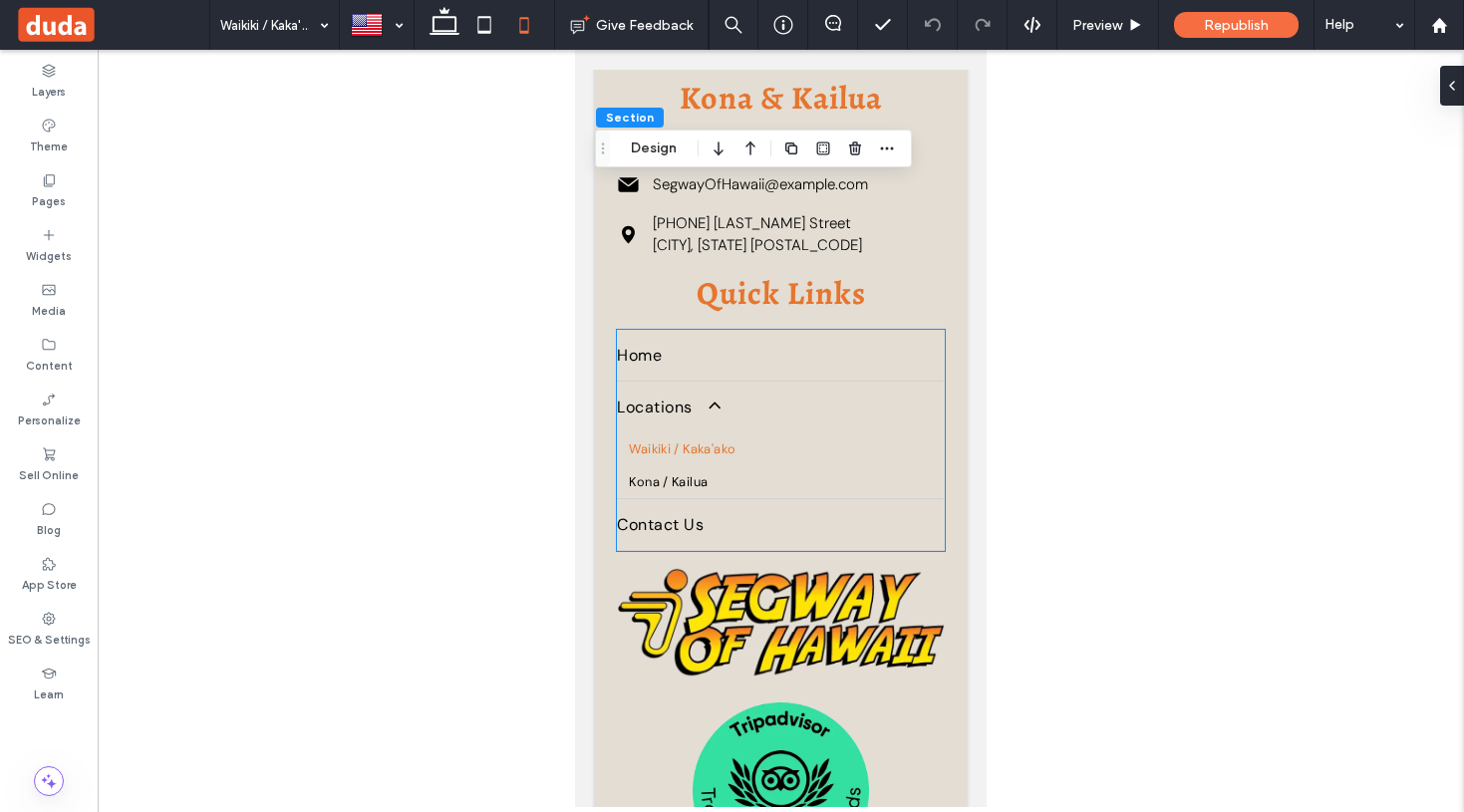 click on "Waikiki / Kaka'ako" at bounding box center [682, 448] 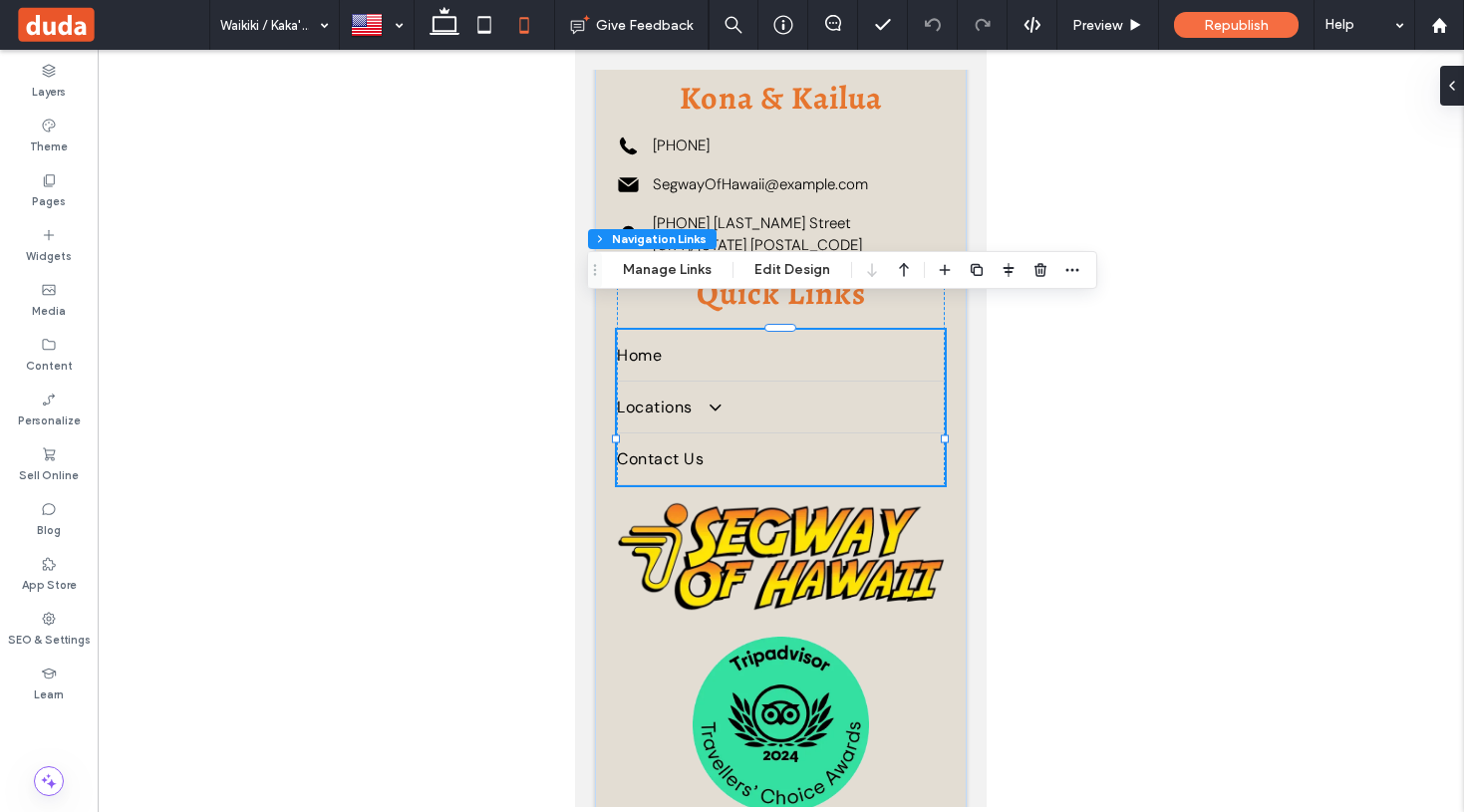 click at bounding box center (780, 428) 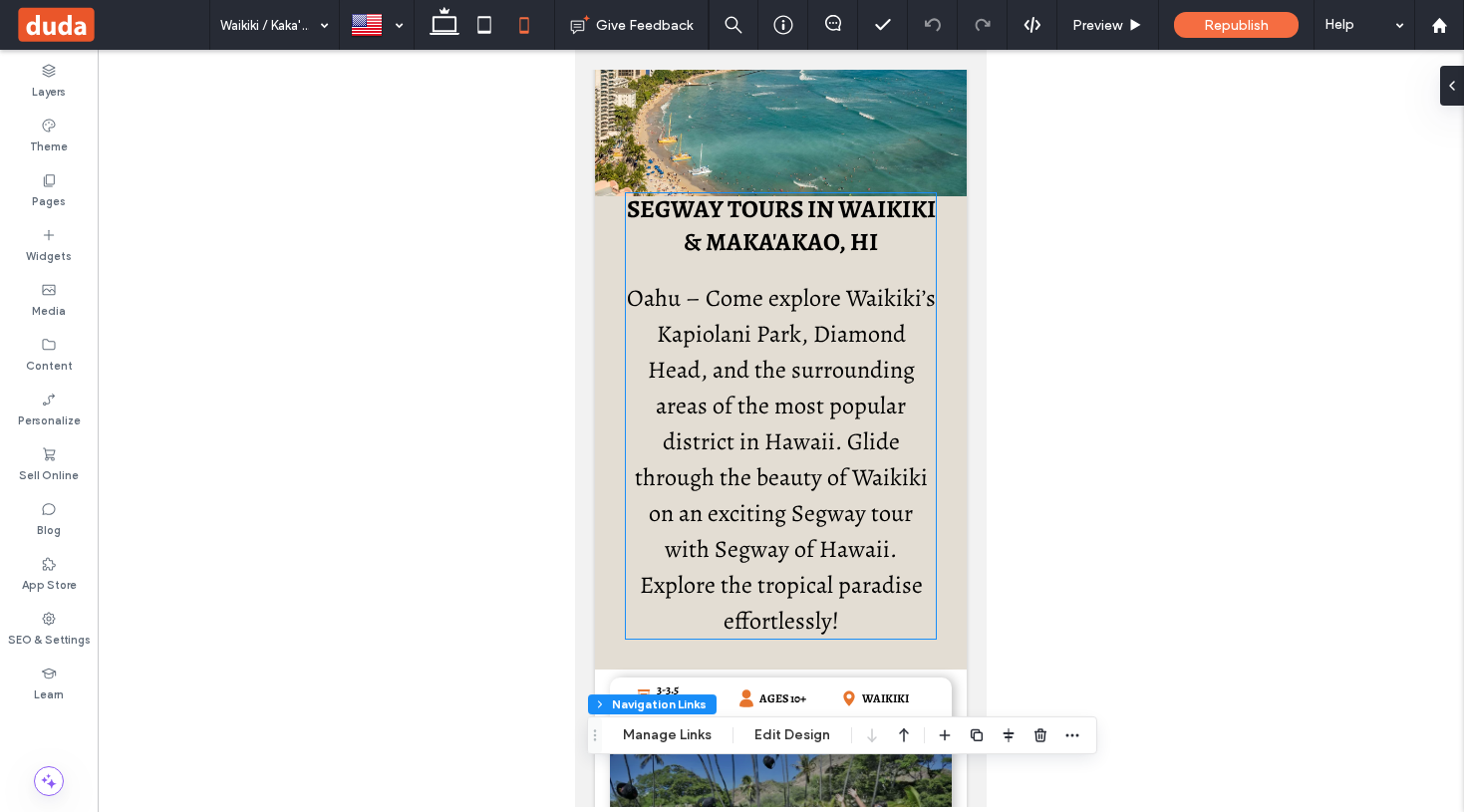 scroll, scrollTop: 0, scrollLeft: 0, axis: both 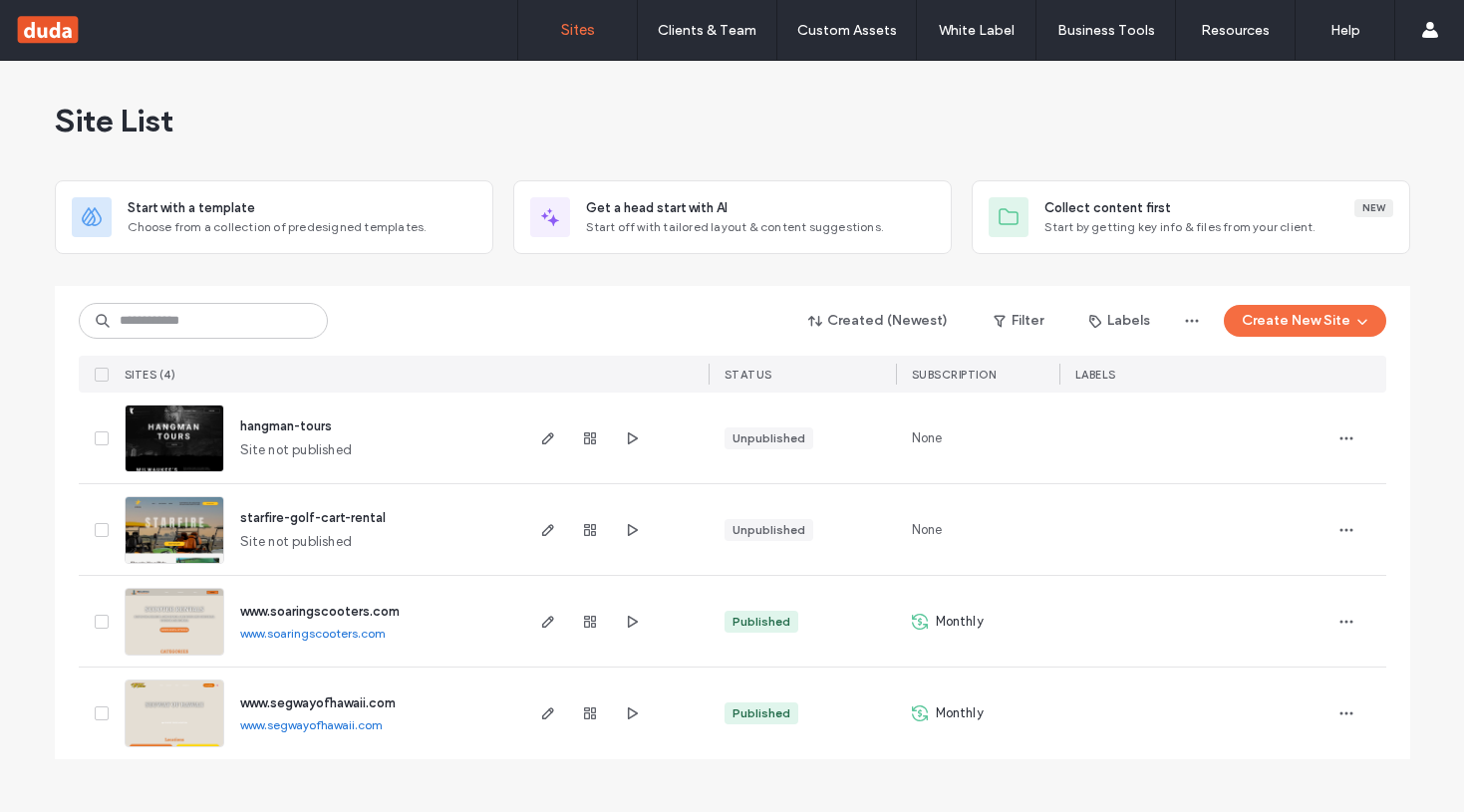 click on "www.segwayof[STATE].com" at bounding box center [318, 702] 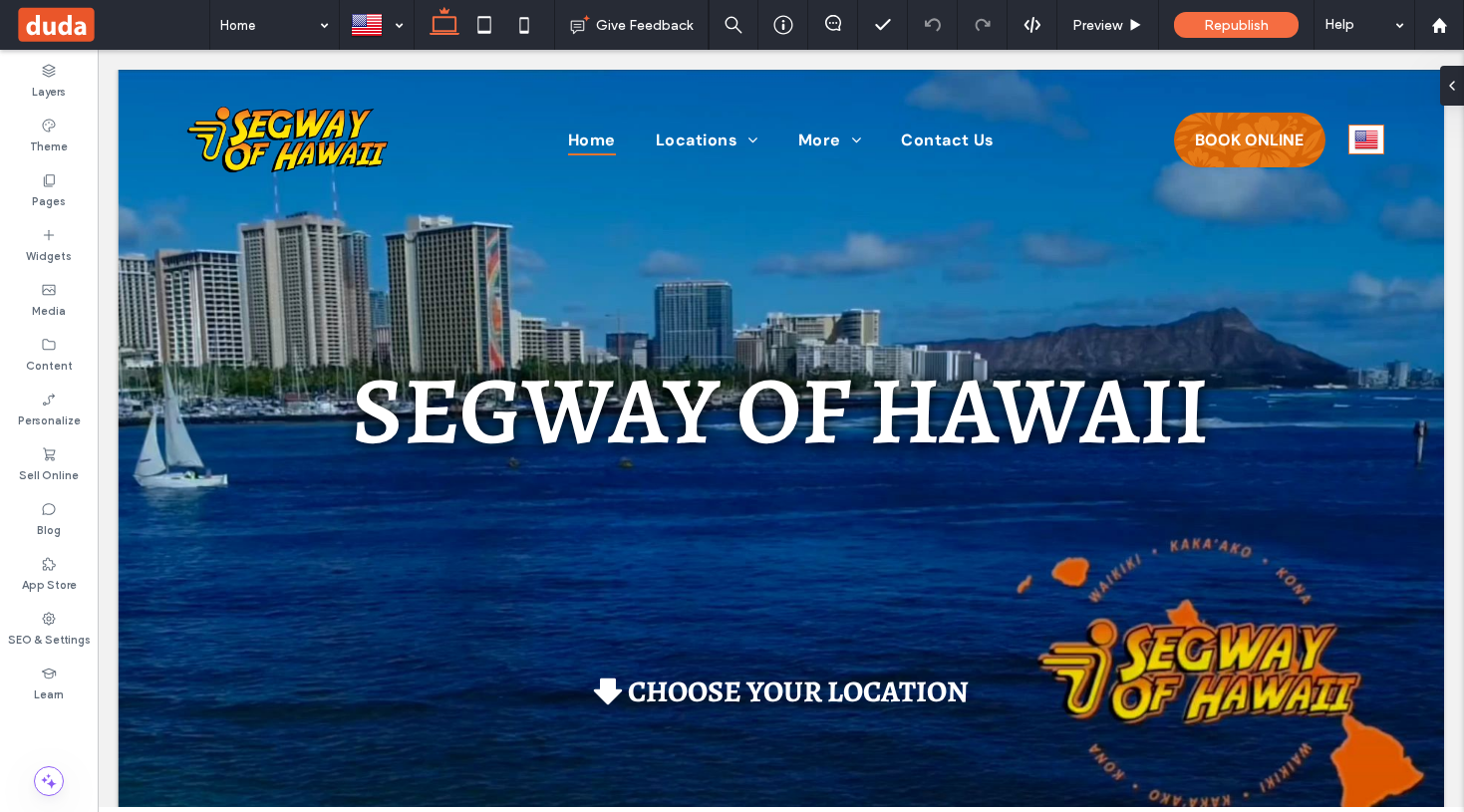 scroll, scrollTop: 1343, scrollLeft: 0, axis: vertical 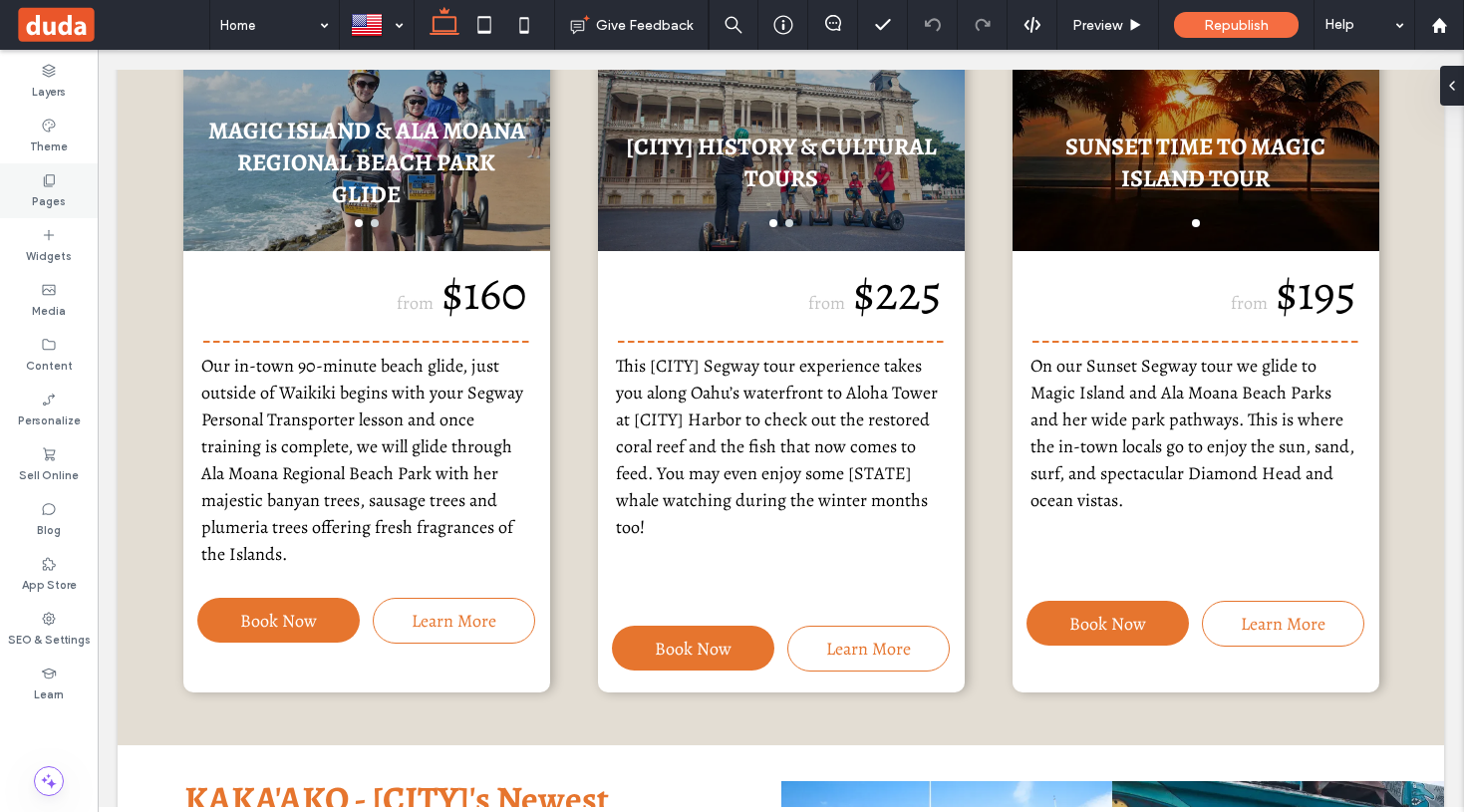click on "Pages" at bounding box center (49, 190) 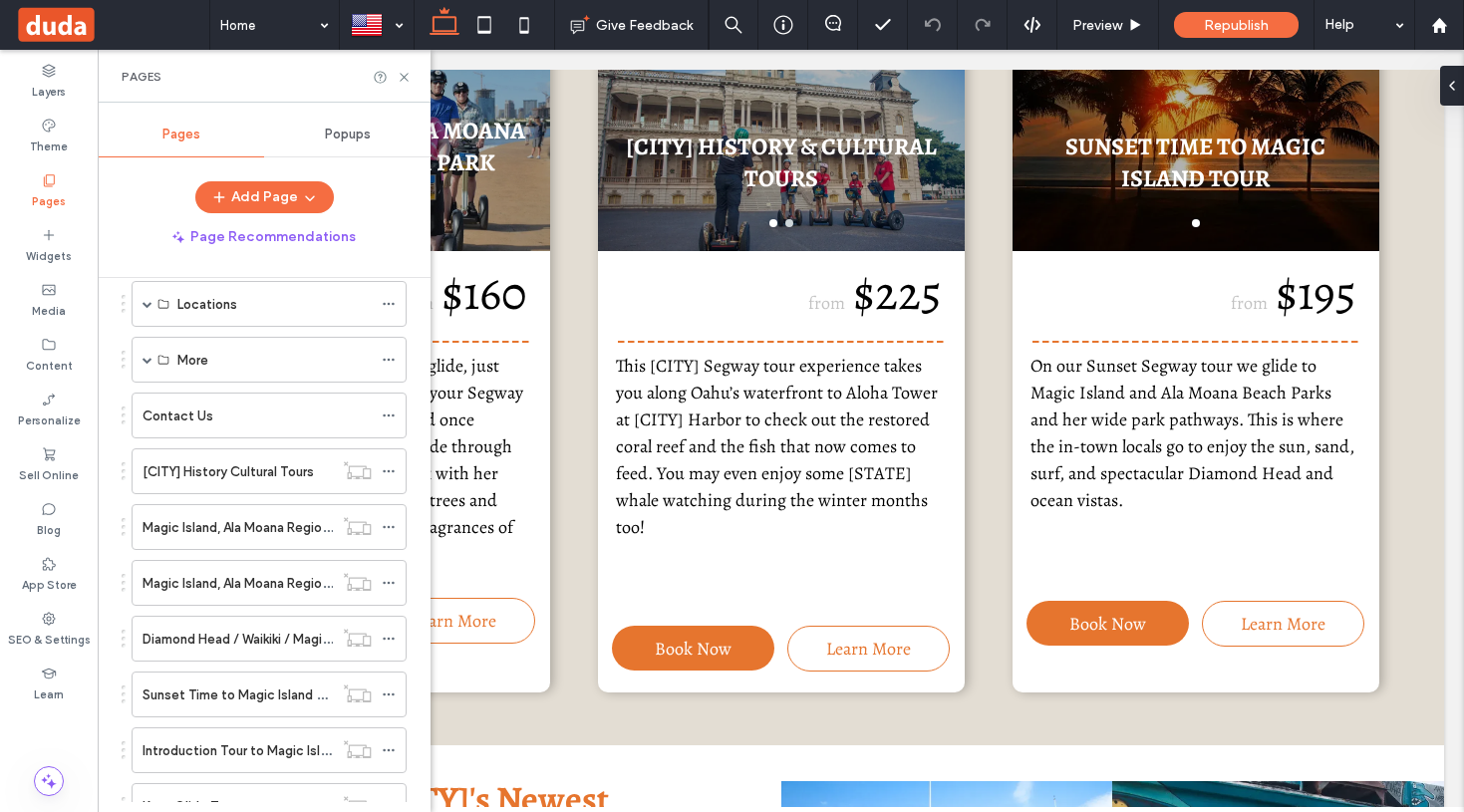 scroll, scrollTop: 146, scrollLeft: 0, axis: vertical 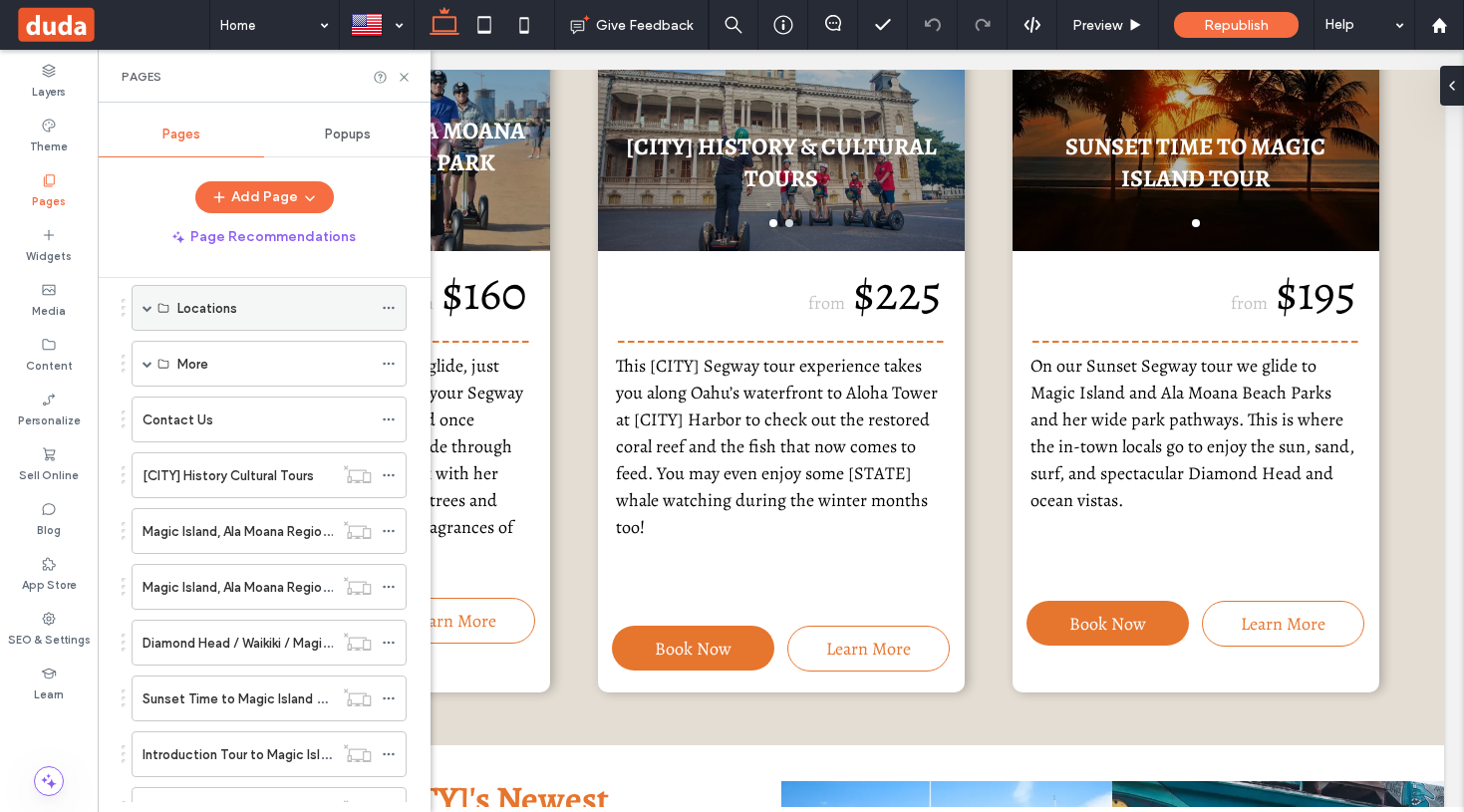 click on "Locations" at bounding box center (207, 308) 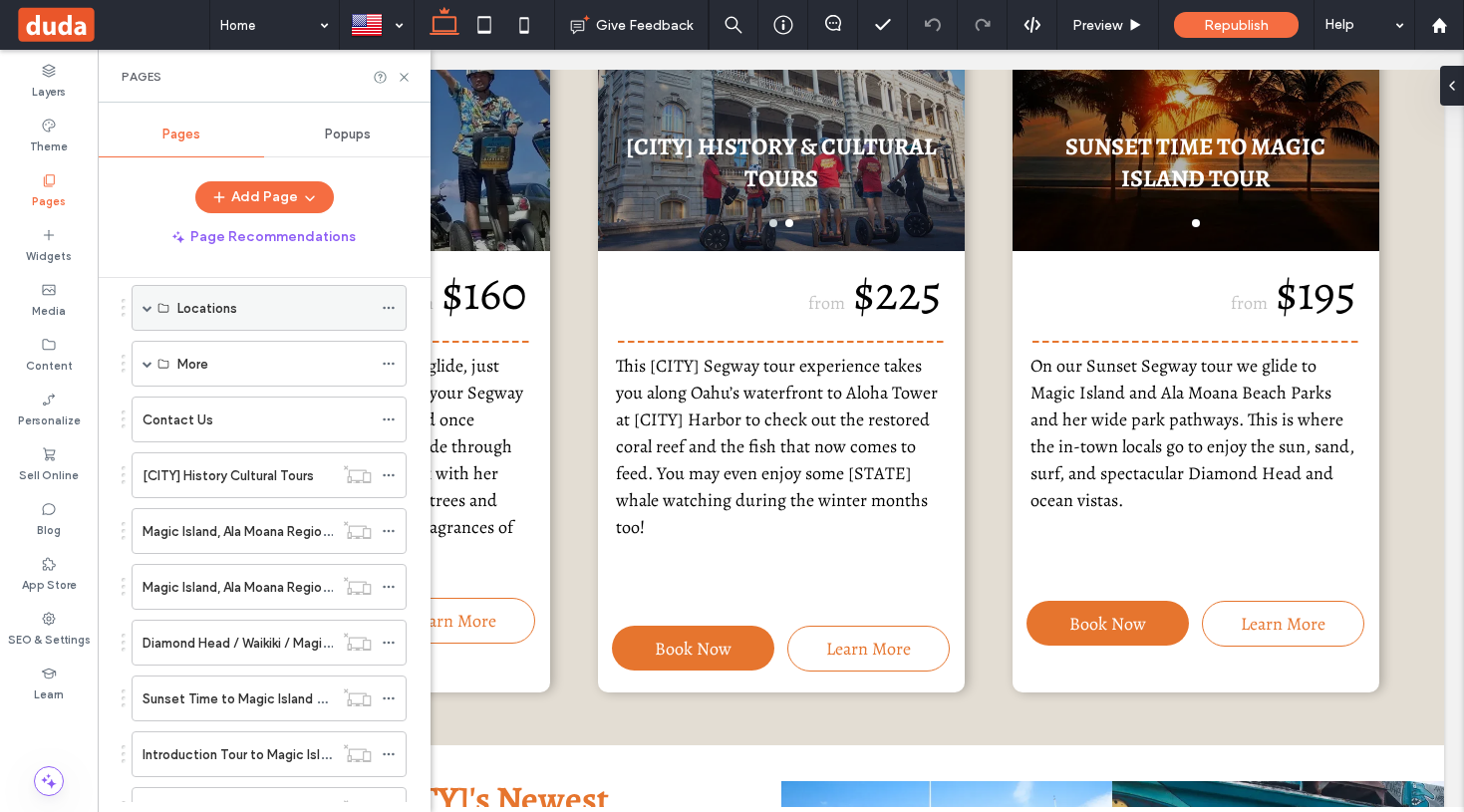 click at bounding box center [147, 308] 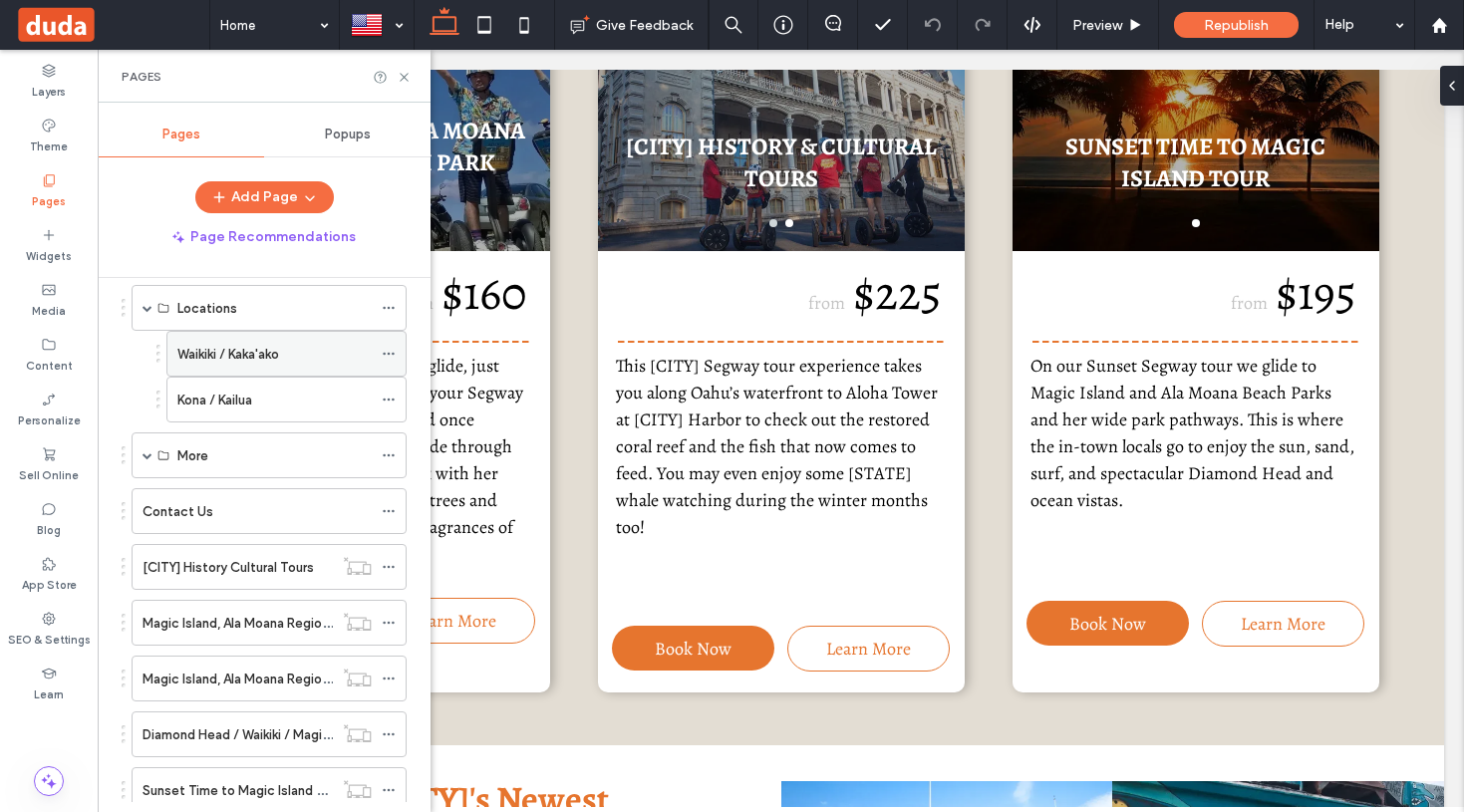 click on "Waikiki / Kaka'ako" at bounding box center [228, 354] 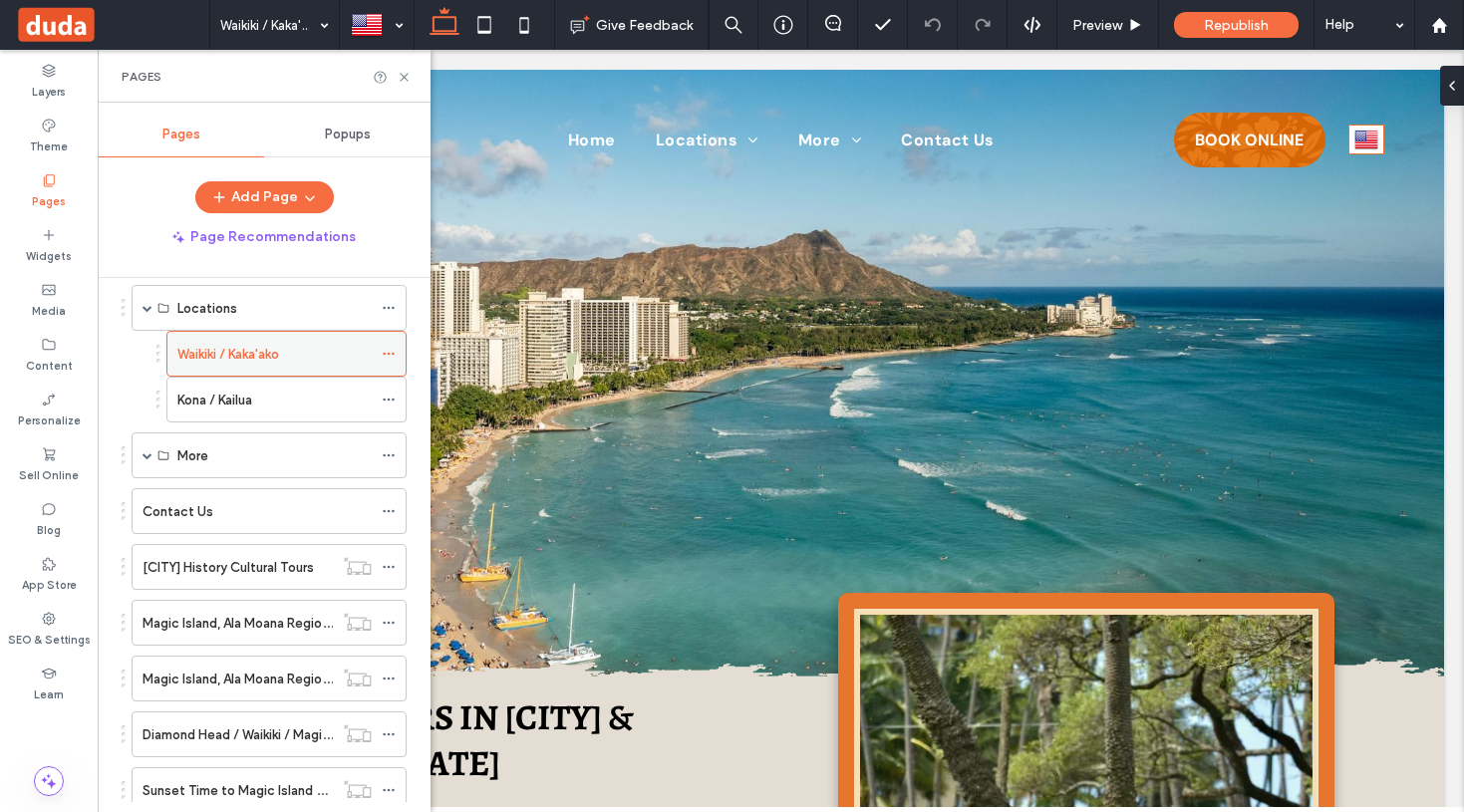 scroll, scrollTop: 0, scrollLeft: 0, axis: both 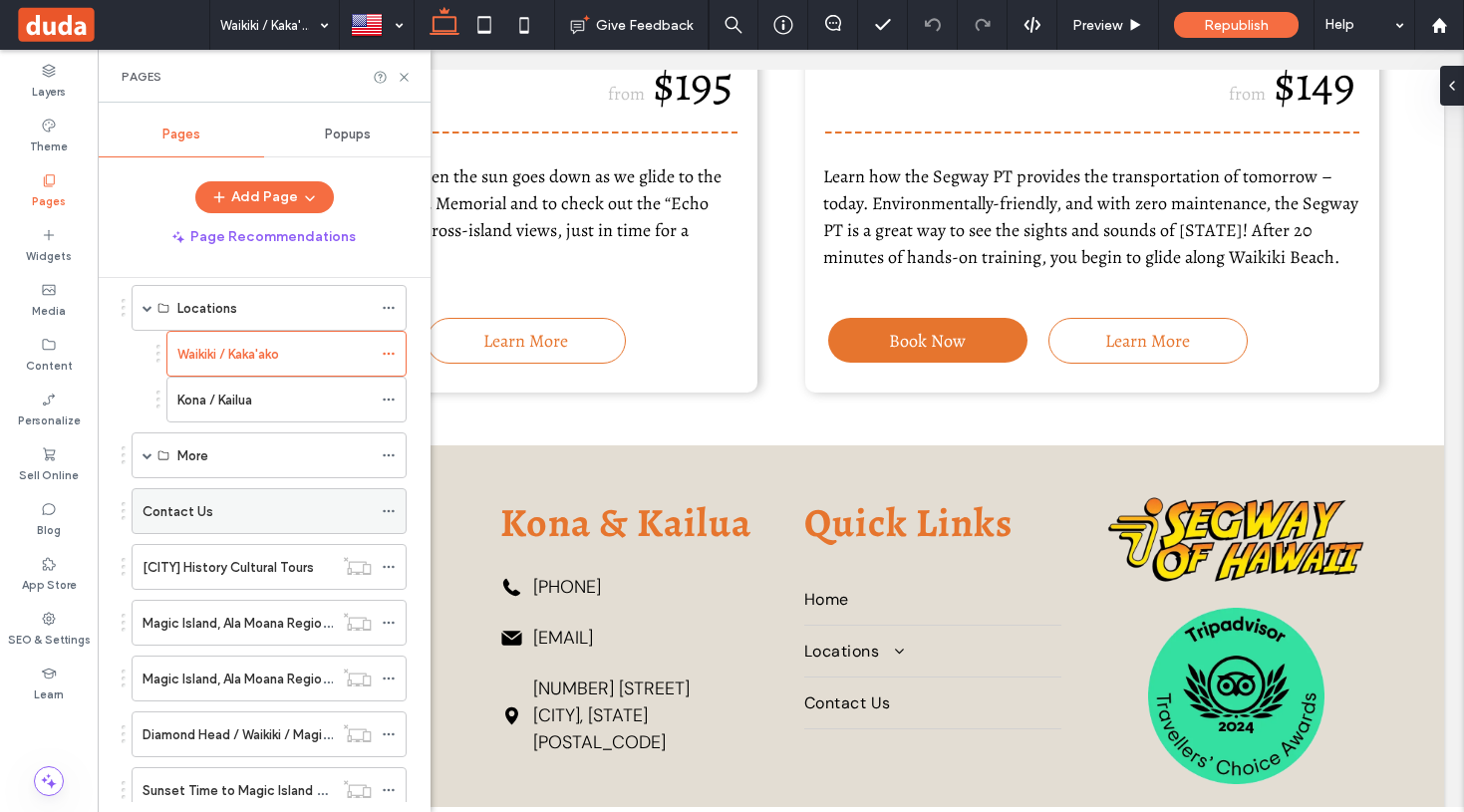 click on "Contact Us" at bounding box center [257, 511] 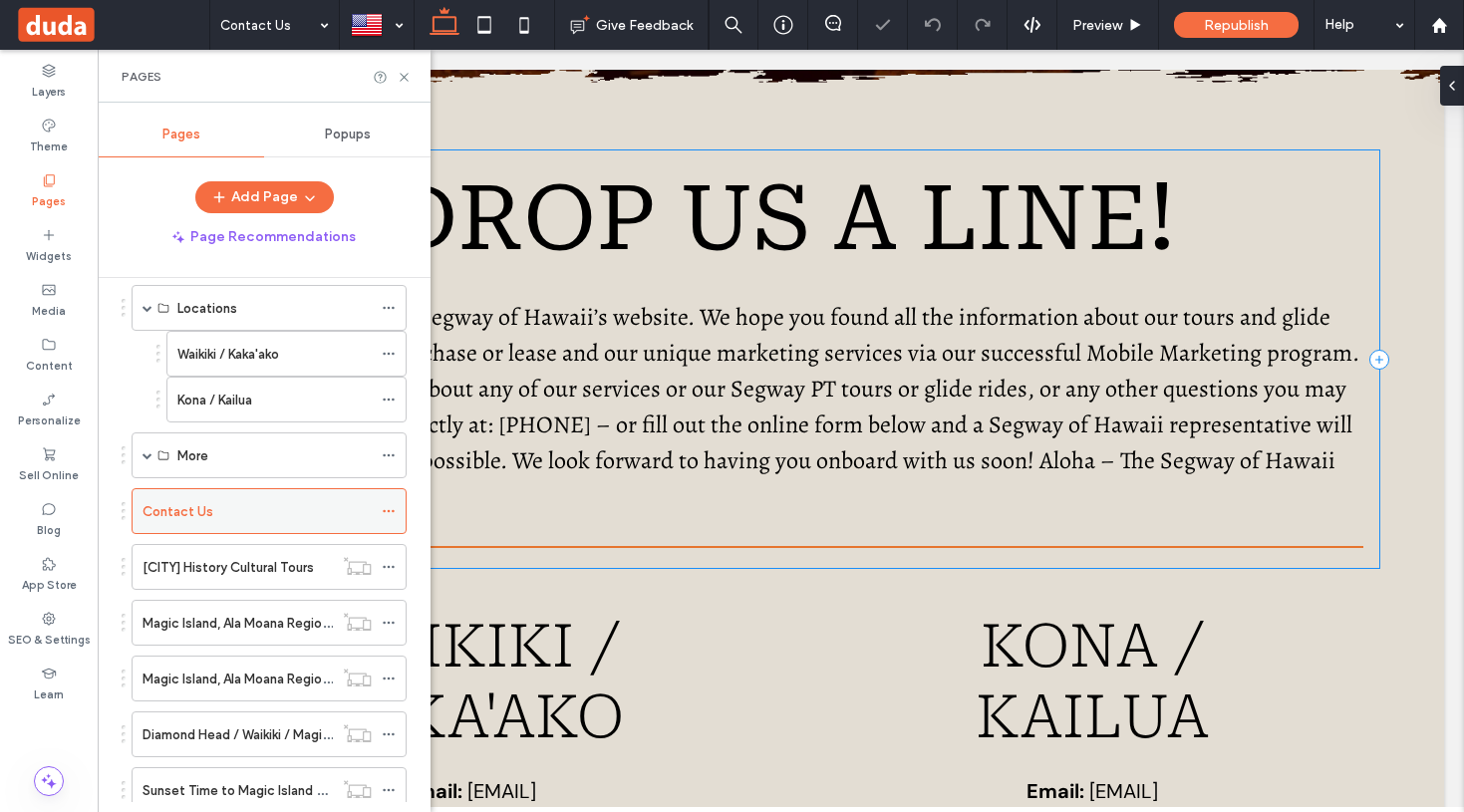 scroll, scrollTop: 740, scrollLeft: 0, axis: vertical 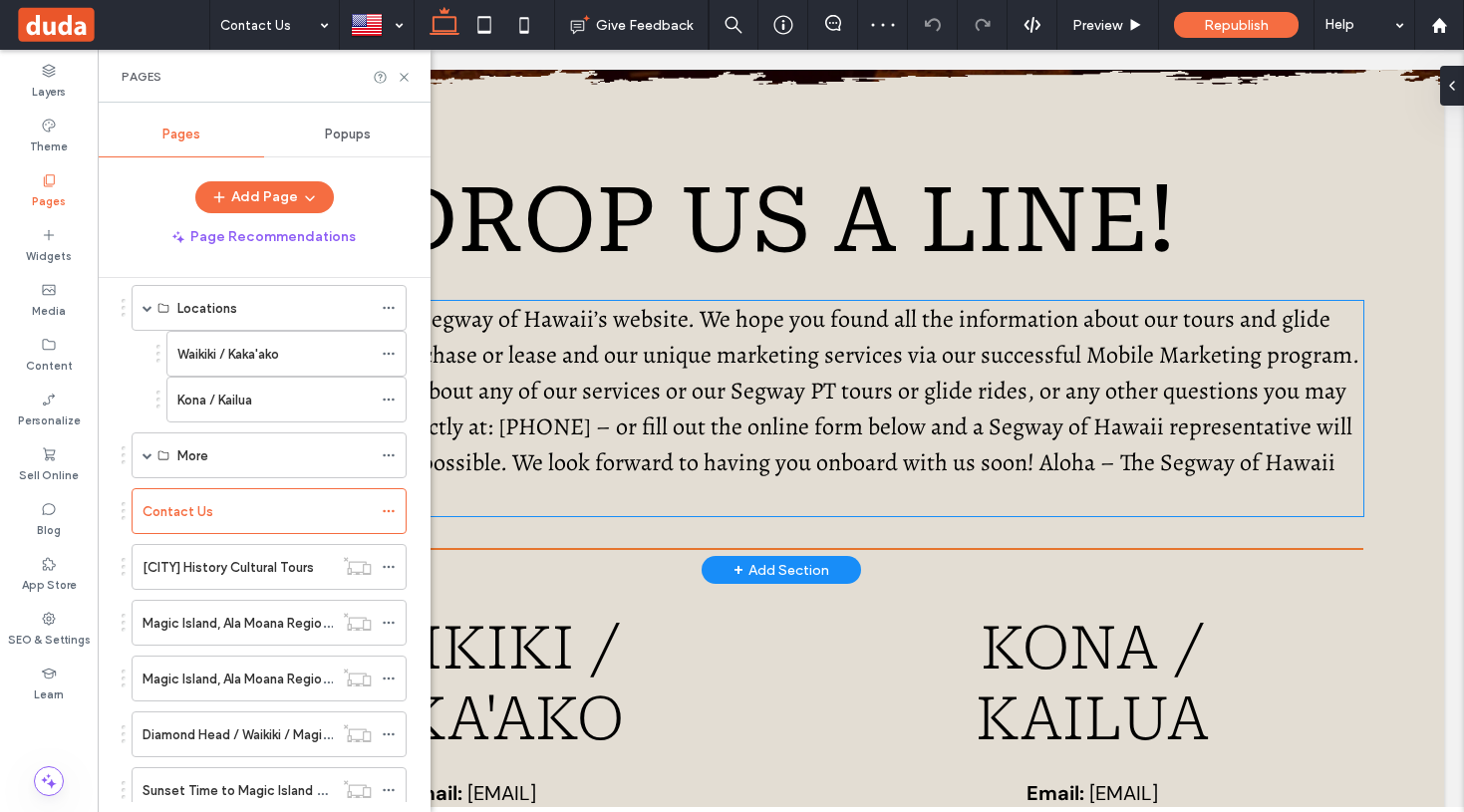 click on "Thank you for visiting Segway of Hawaii’s website. We hope you found all the information about our tours and glide rides, a Segway PT purchase or lease and our unique marketing services via our successful Mobile Marketing program. For more information about any of our services or our Segway PT tours or glide rides, or any other questions you may have, please call us directly at: [PHONE] – or fill out the online form below and a Segway of Hawaii representative will contact you as soon as possible. We look forward to having you onboard with us soon! Aloha – The Segway of Hawaii Team" at bounding box center (779, 408) 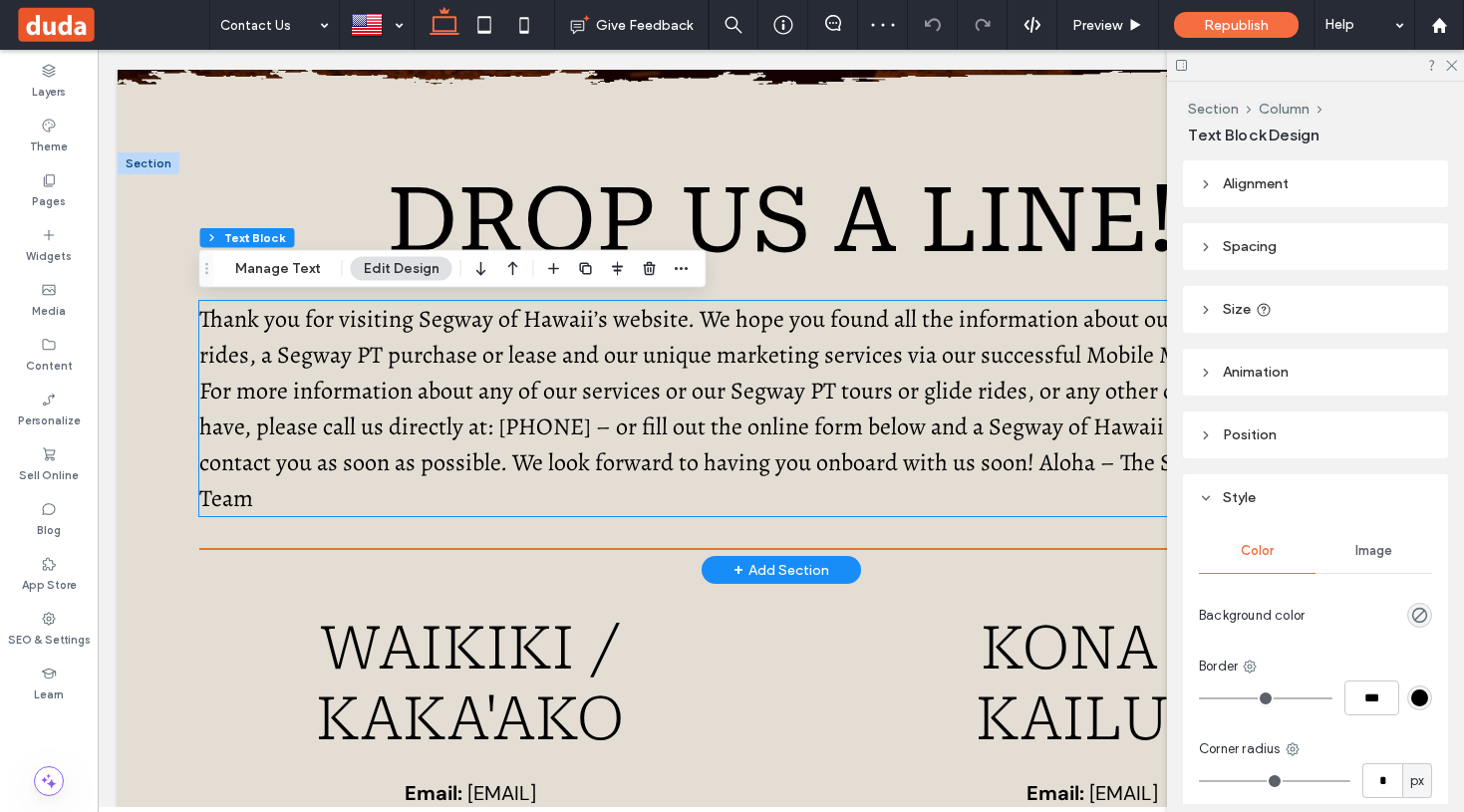 click on "Thank you for visiting Segway of Hawaii’s website. We hope you found all the information about our tours and glide rides, a Segway PT purchase or lease and our unique marketing services via our successful Mobile Marketing program. For more information about any of our services or our Segway PT tours or glide rides, or any other questions you may have, please call us directly at: [PHONE] – or fill out the online form below and a Segway of Hawaii representative will contact you as soon as possible. We look forward to having you onboard with us soon! Aloha – The Segway of Hawaii Team" at bounding box center [779, 408] 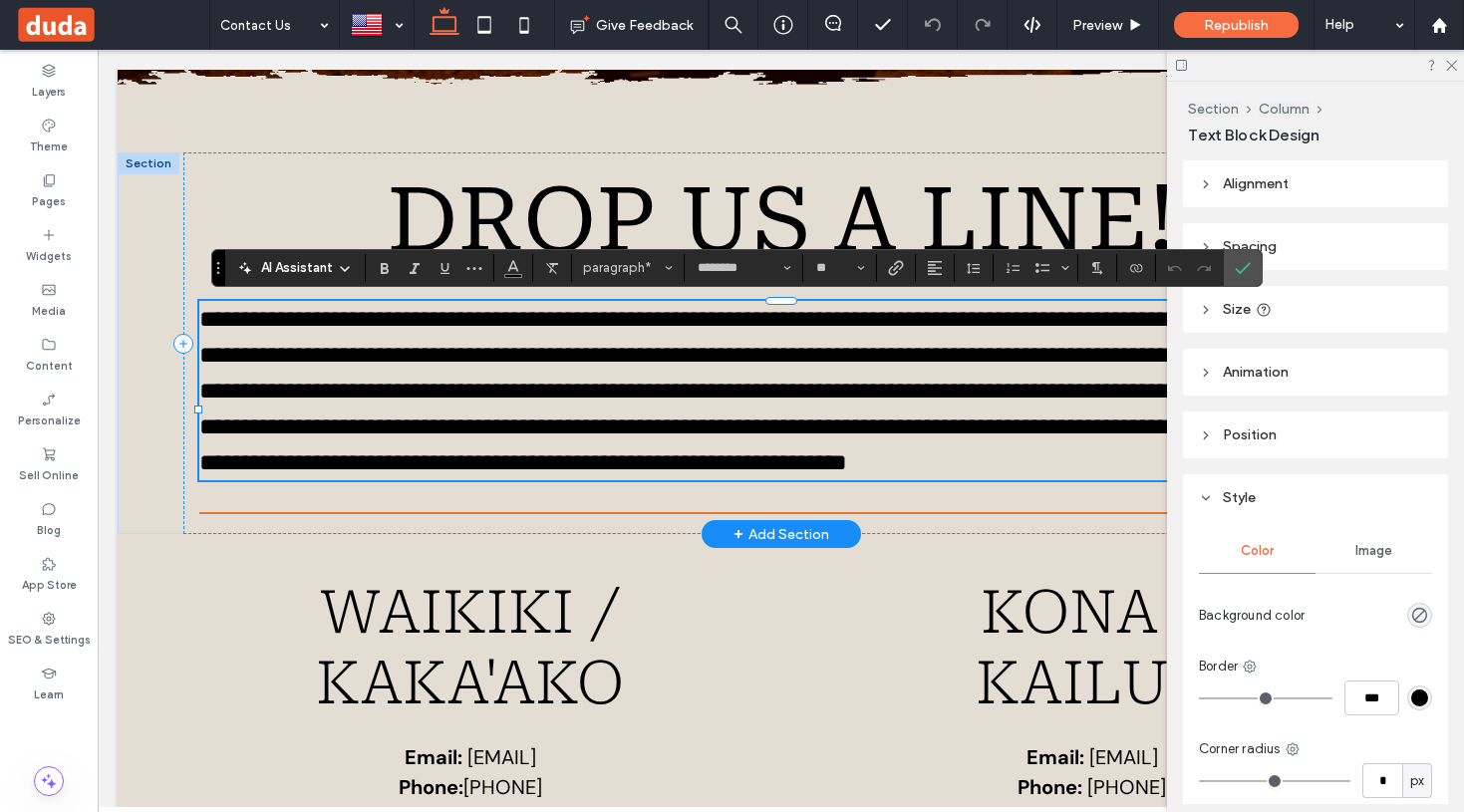 click on "**********" at bounding box center (783, 391) 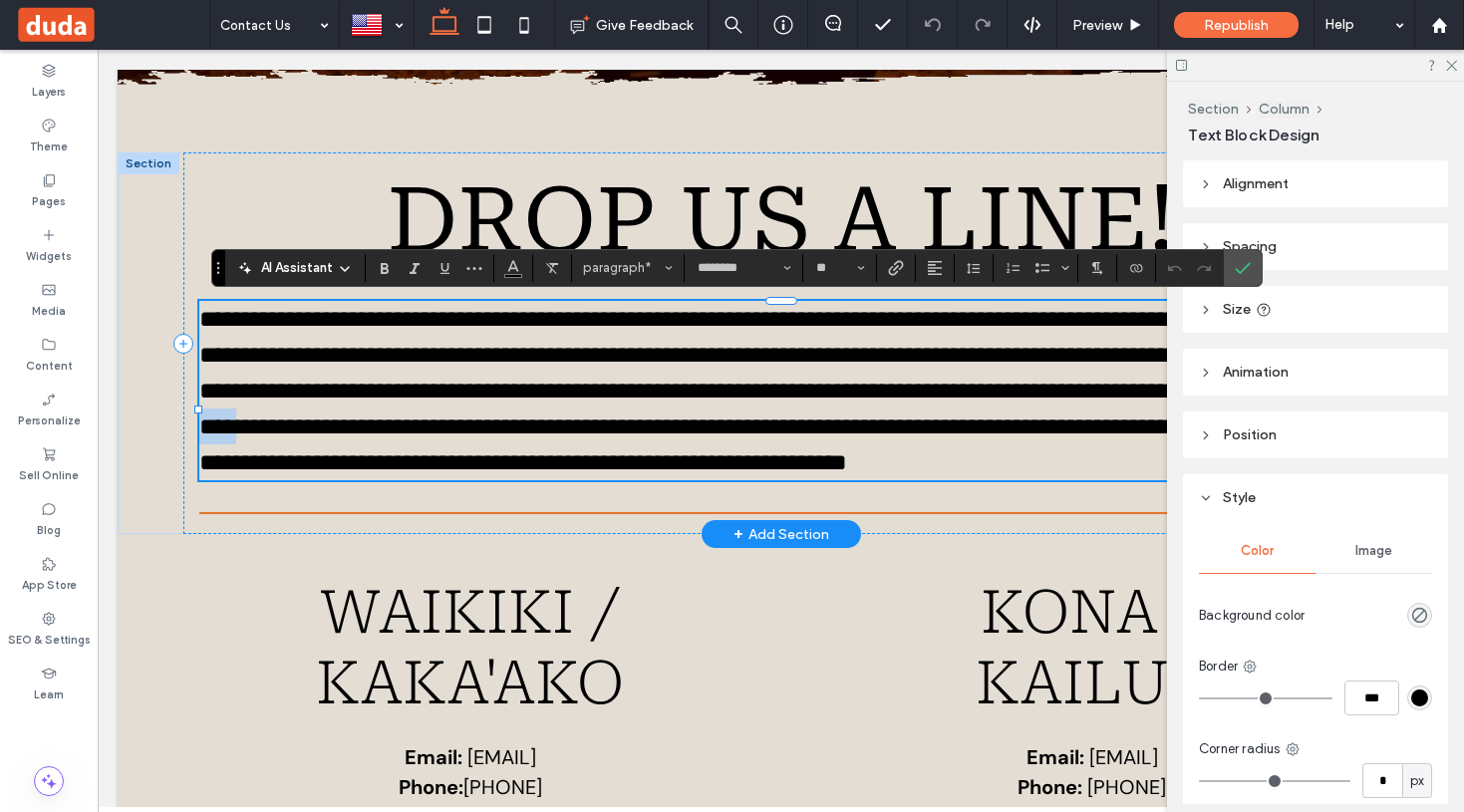 drag, startPoint x: 612, startPoint y: 429, endPoint x: 494, endPoint y: 427, distance: 118.016948 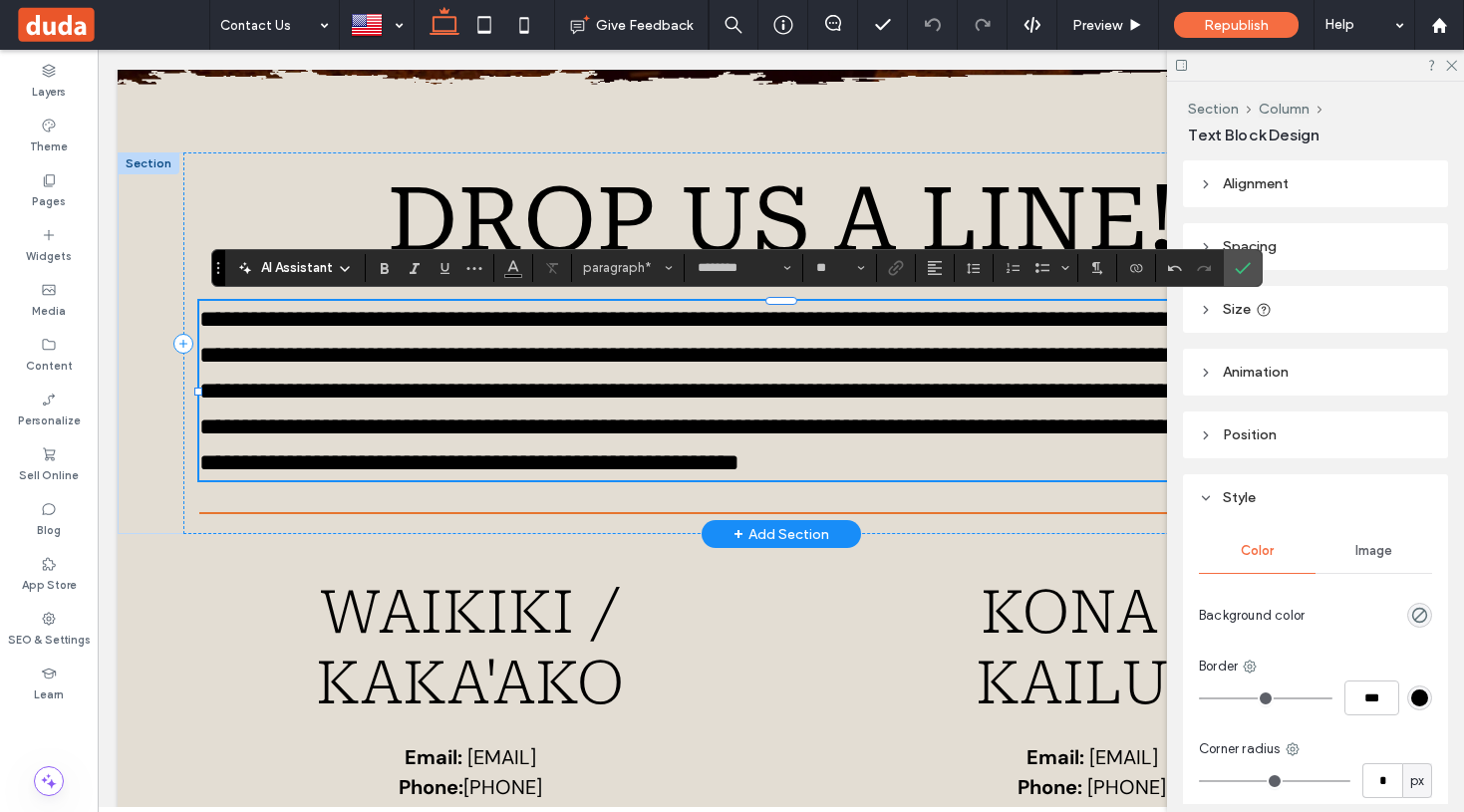 type 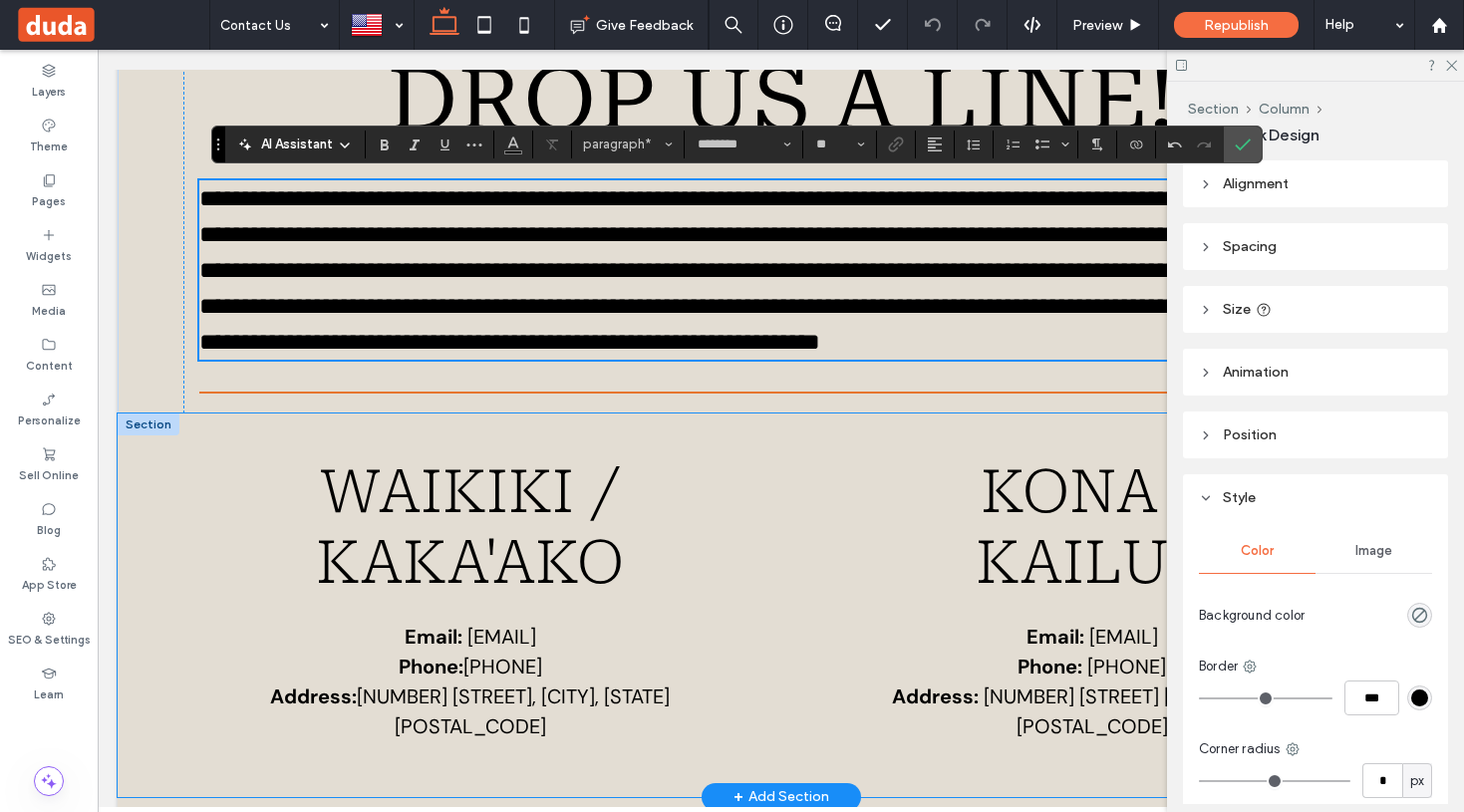 scroll, scrollTop: 867, scrollLeft: 0, axis: vertical 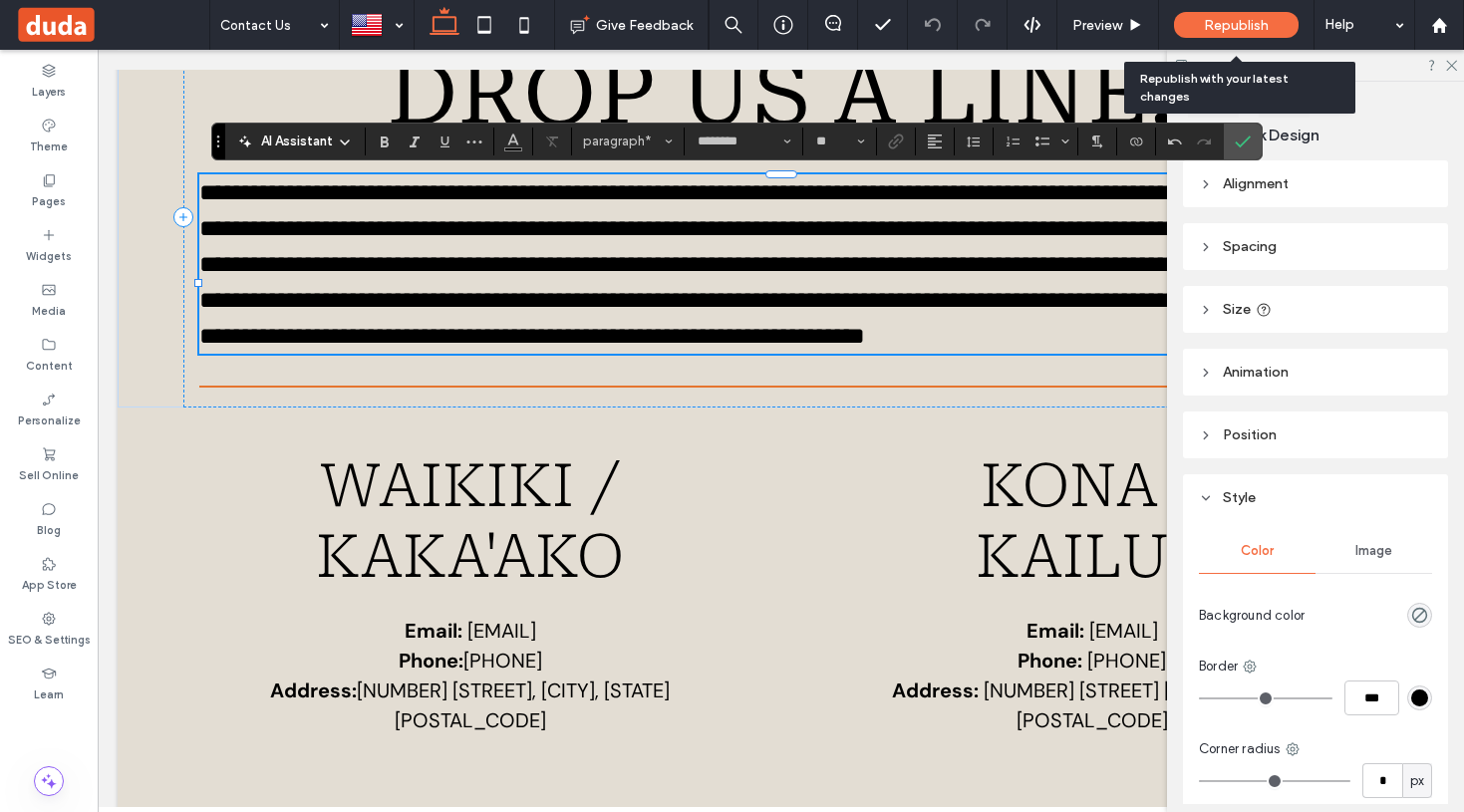 click on "Republish" at bounding box center (1236, 25) 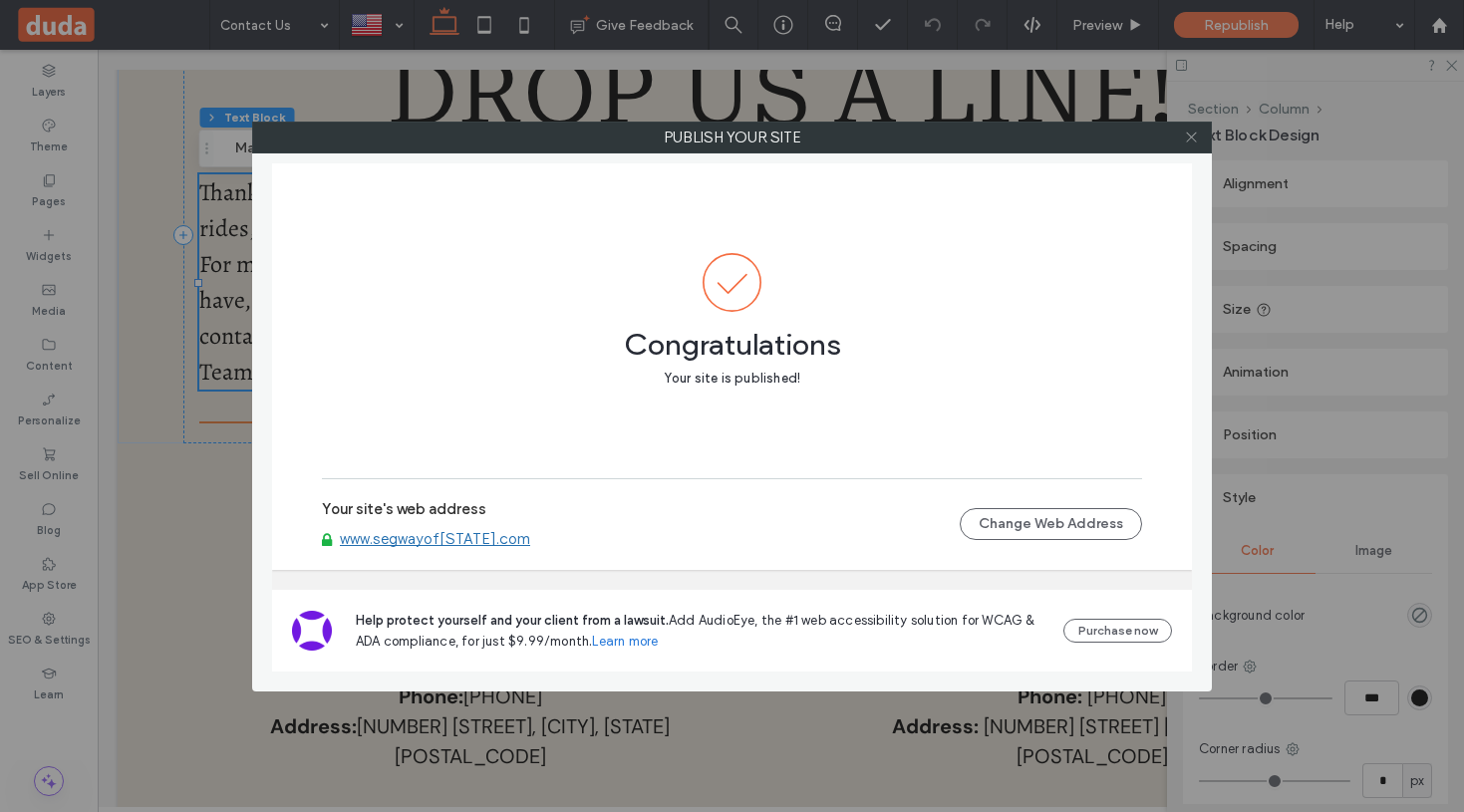 click 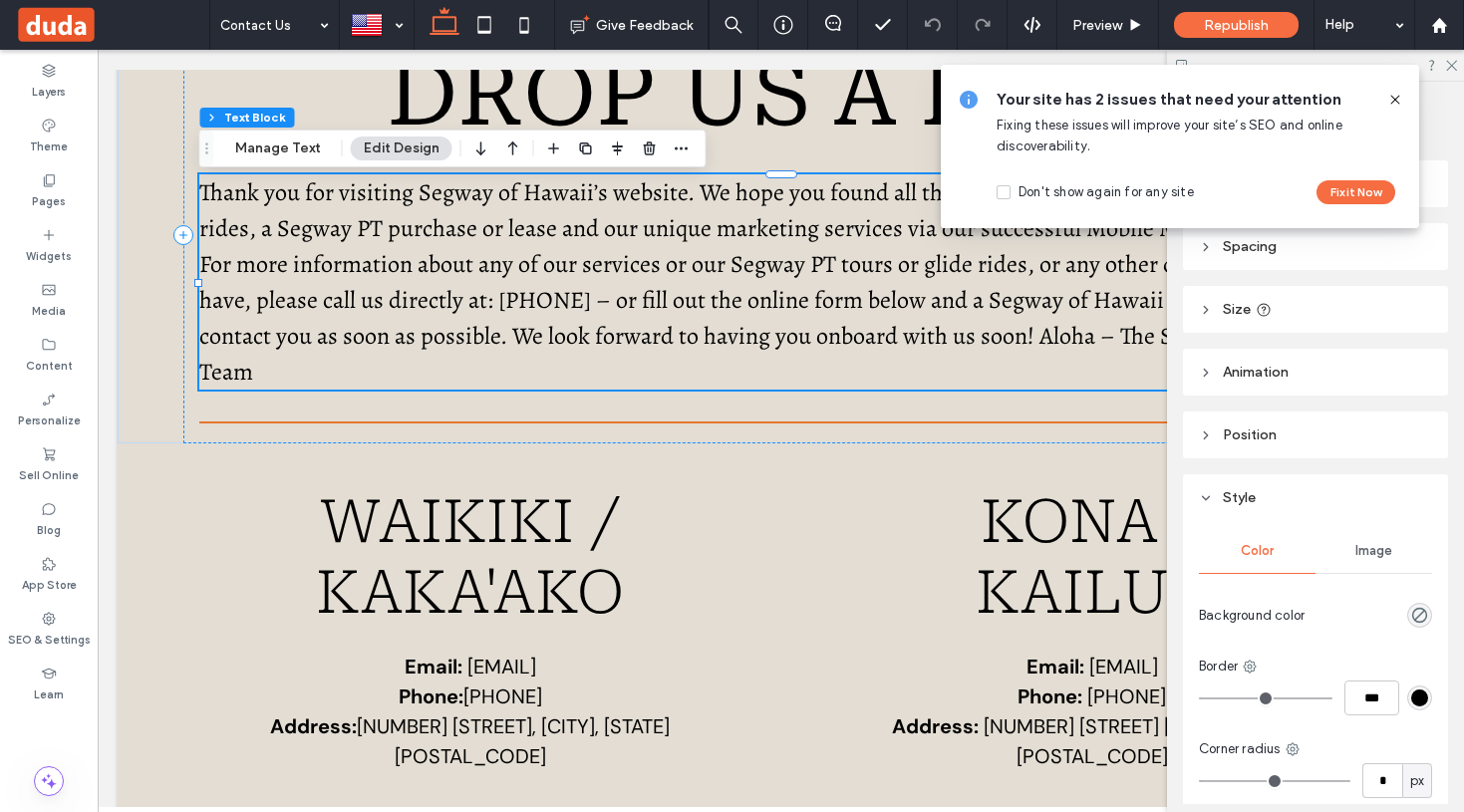 click 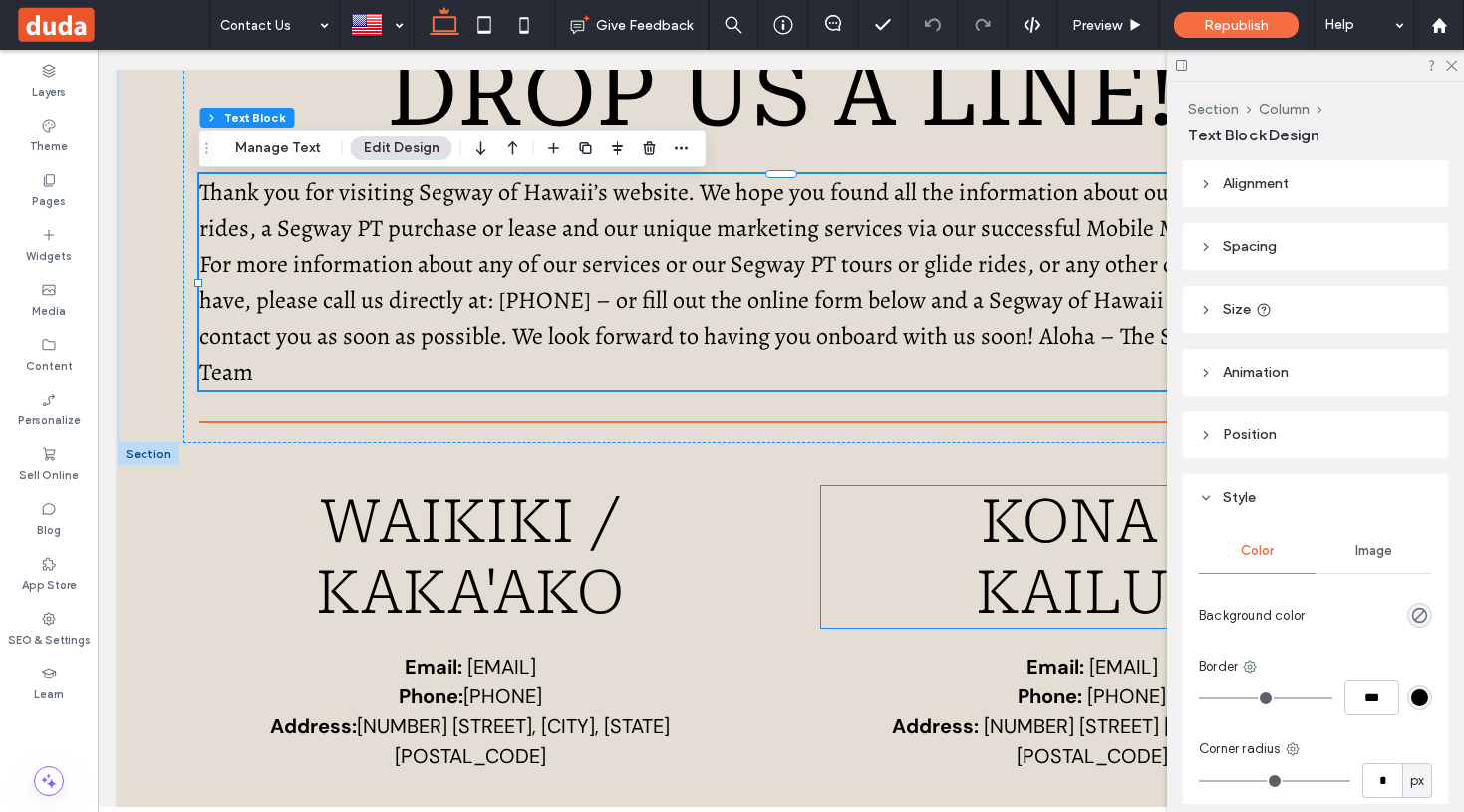 click on "KONA / KaiLUA" at bounding box center [1092, 557] 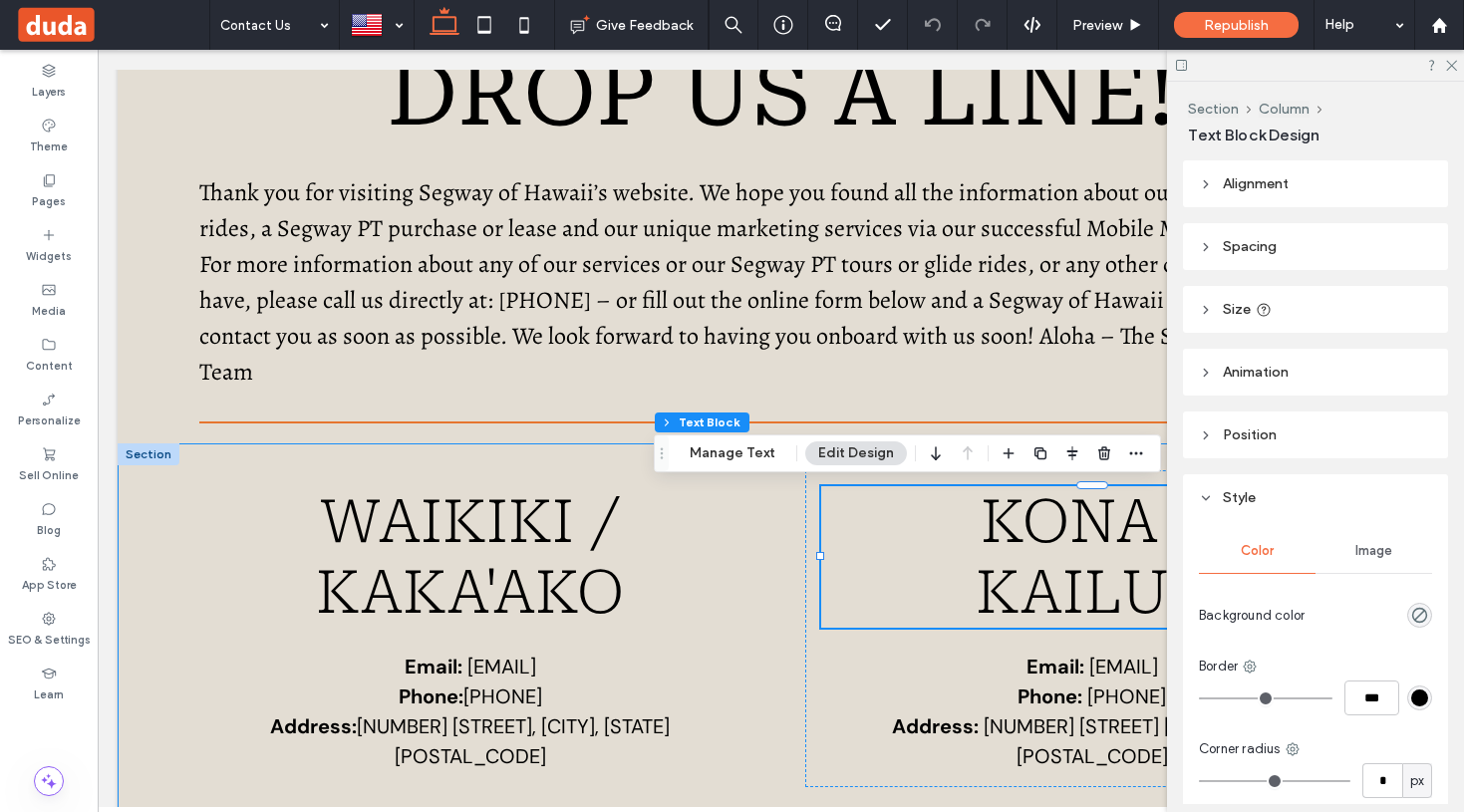 click on "WAIKIKI / KAKA'AKO
Email:   [EMAIL] Phone:   [PHONE]
Address:   [NUMBER] [STREET], [CITY], [STATE] [POSTAL_CODE]
KONA / KaiLUA
Email:   [EMAIL]
Phone:   [PHONE]
Address:   [NUMBER] [STREET] [CITY], [STATE] [POSTAL_CODE]" at bounding box center (781, 635) 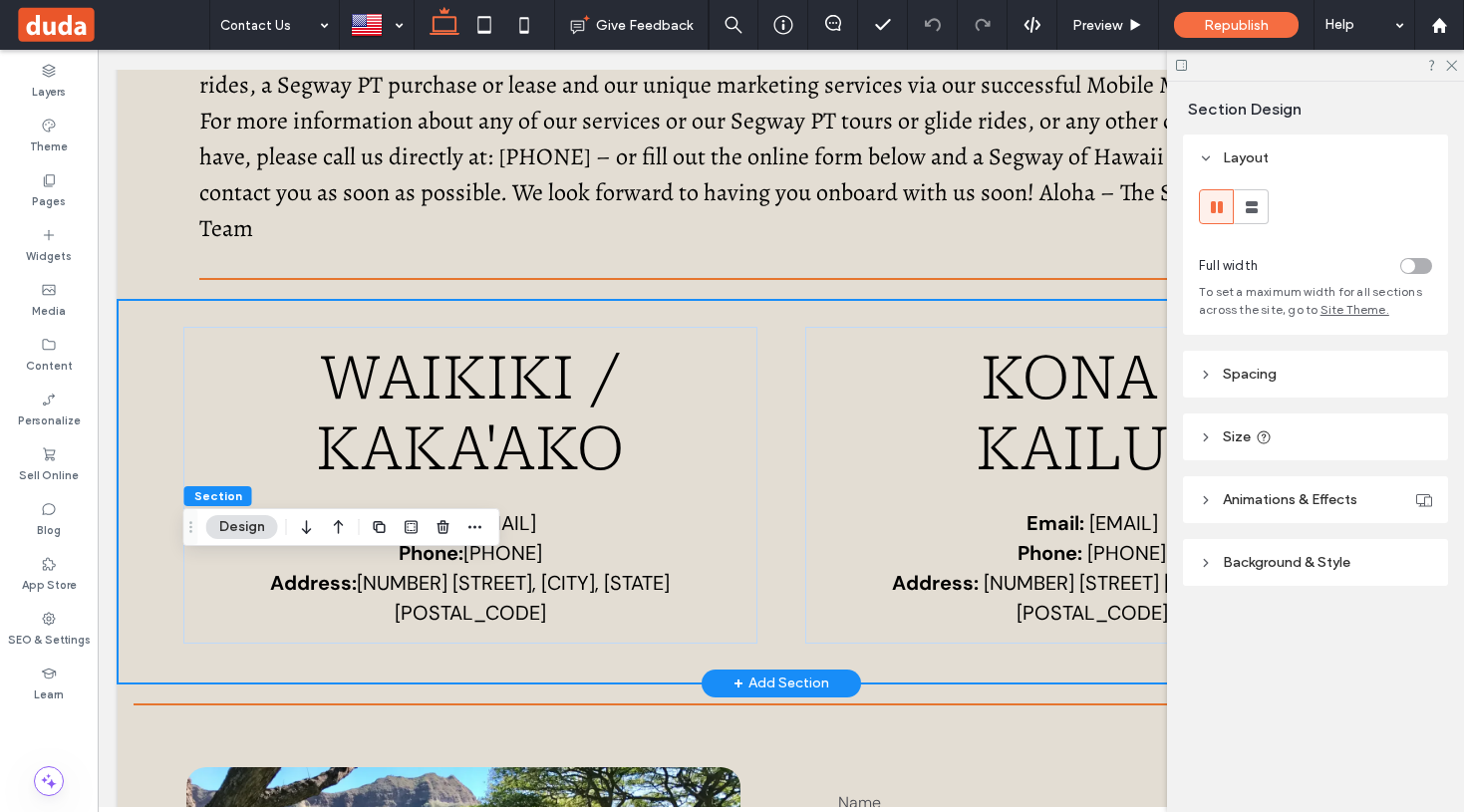 scroll, scrollTop: 351, scrollLeft: 0, axis: vertical 